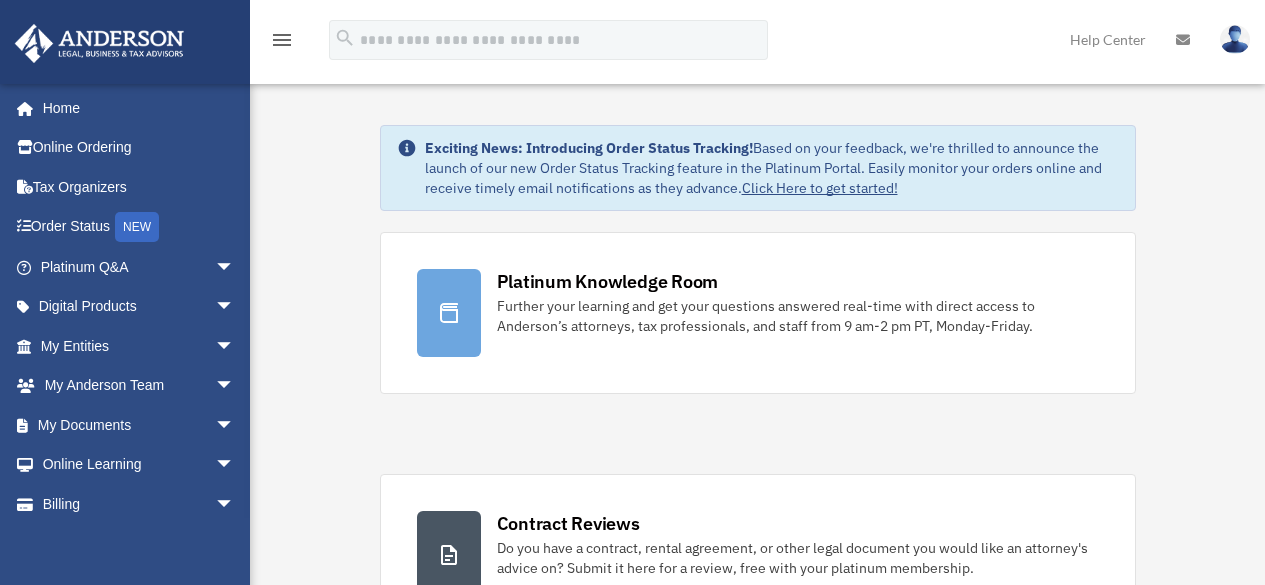 scroll, scrollTop: 0, scrollLeft: 0, axis: both 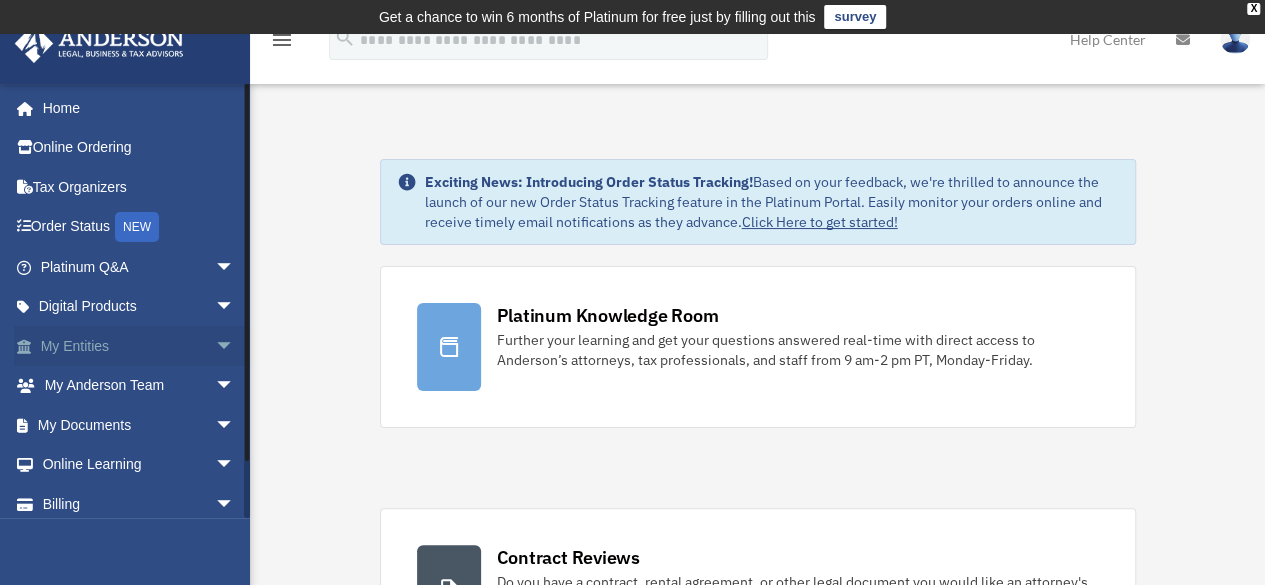 click on "arrow_drop_down" at bounding box center [235, 346] 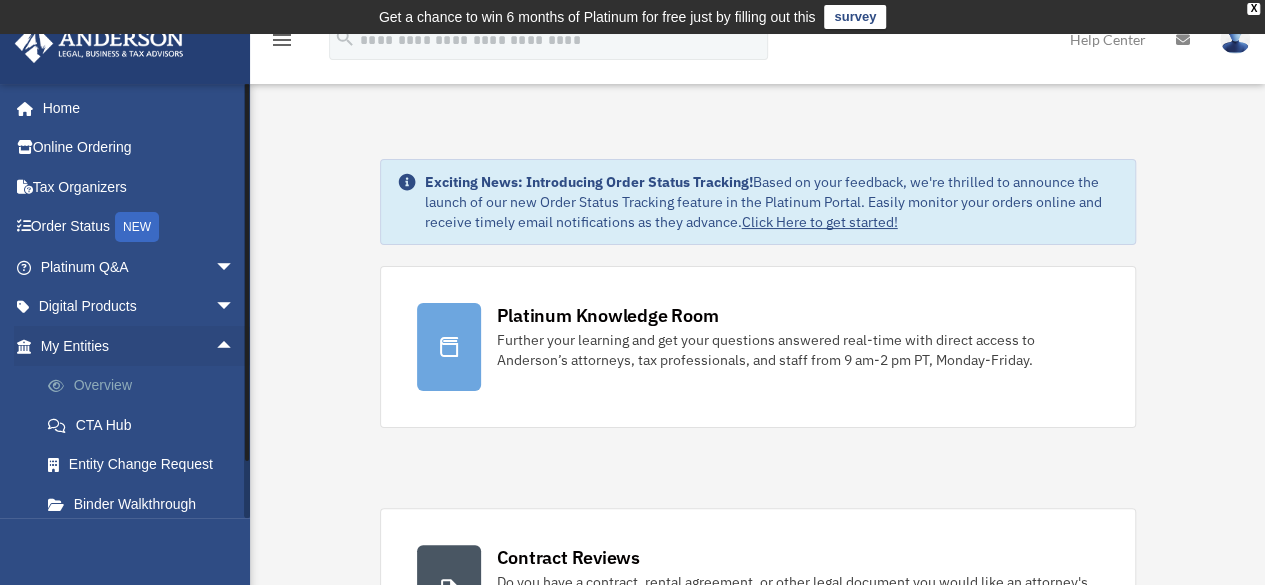 click on "Overview" at bounding box center [146, 386] 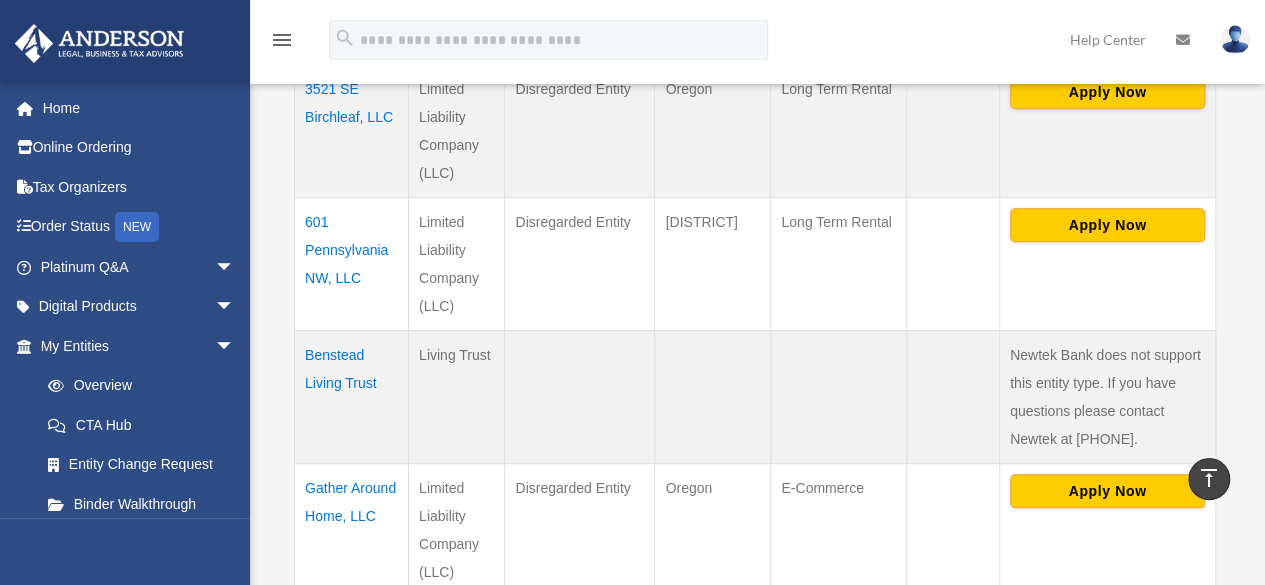 scroll, scrollTop: 480, scrollLeft: 0, axis: vertical 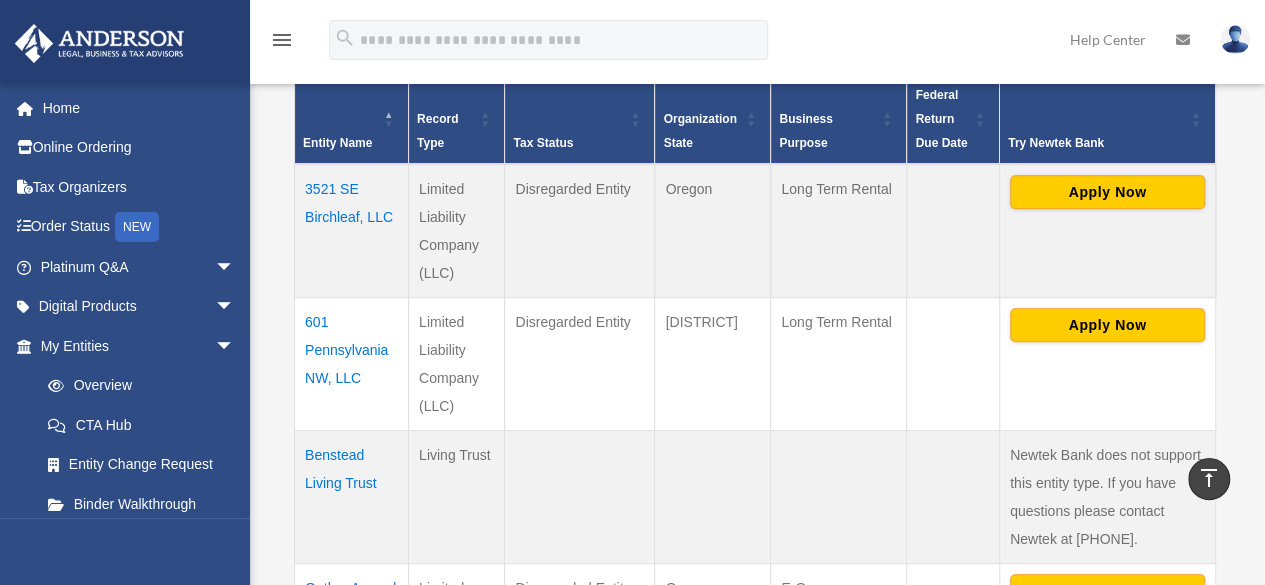 click on "3521 SE Birchleaf, LLC" at bounding box center [352, 231] 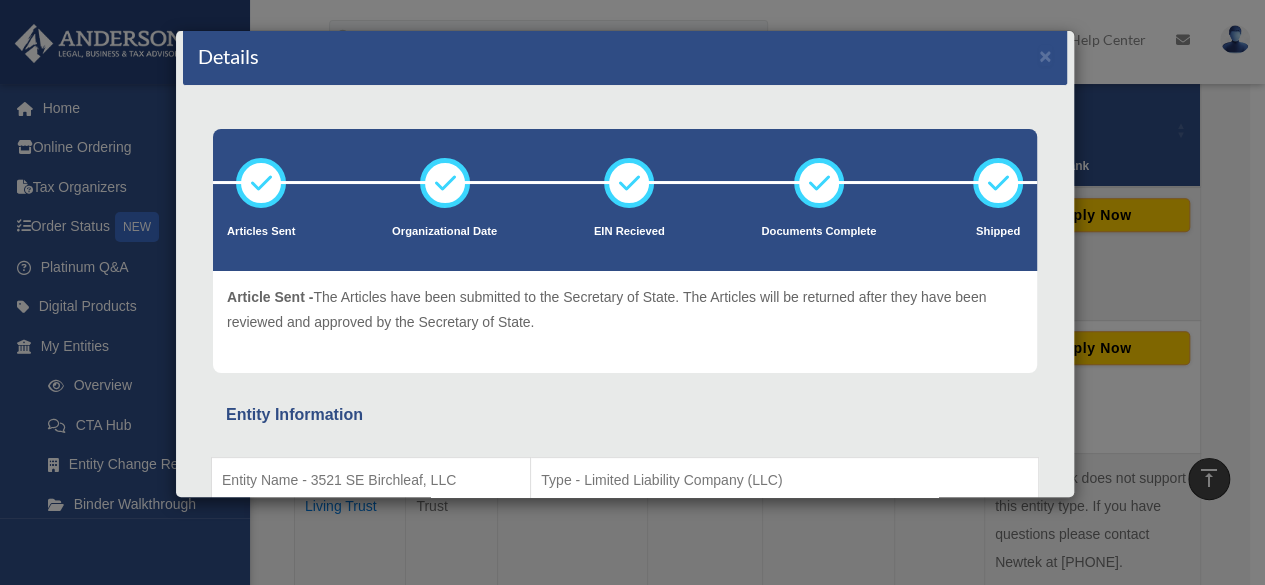 scroll, scrollTop: 0, scrollLeft: 0, axis: both 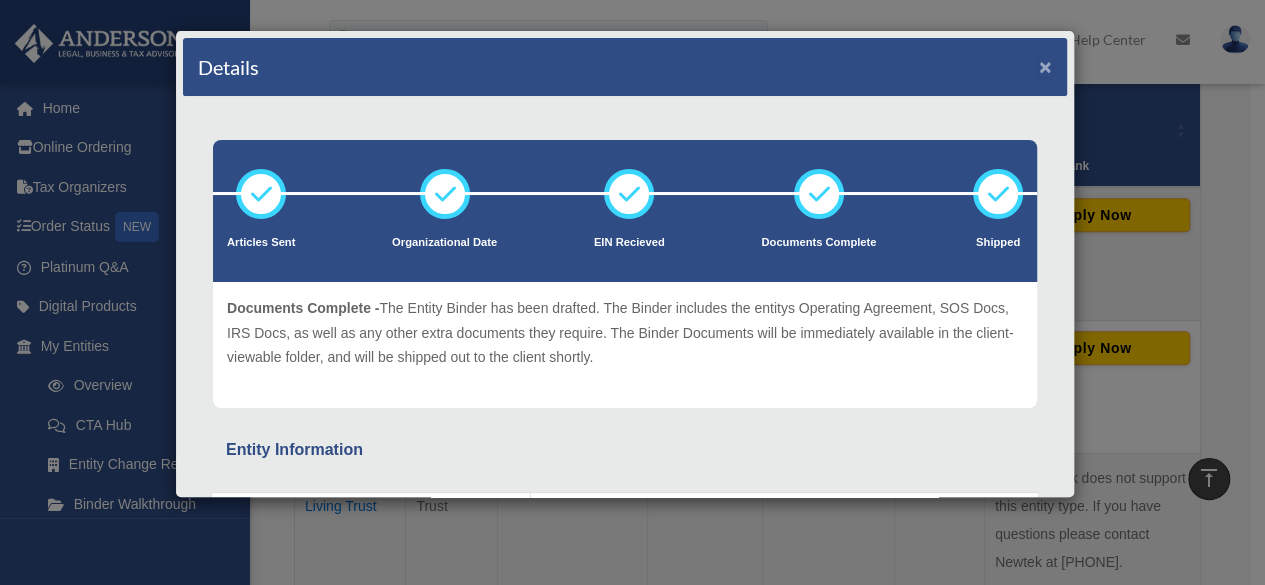 click on "×" at bounding box center [1045, 66] 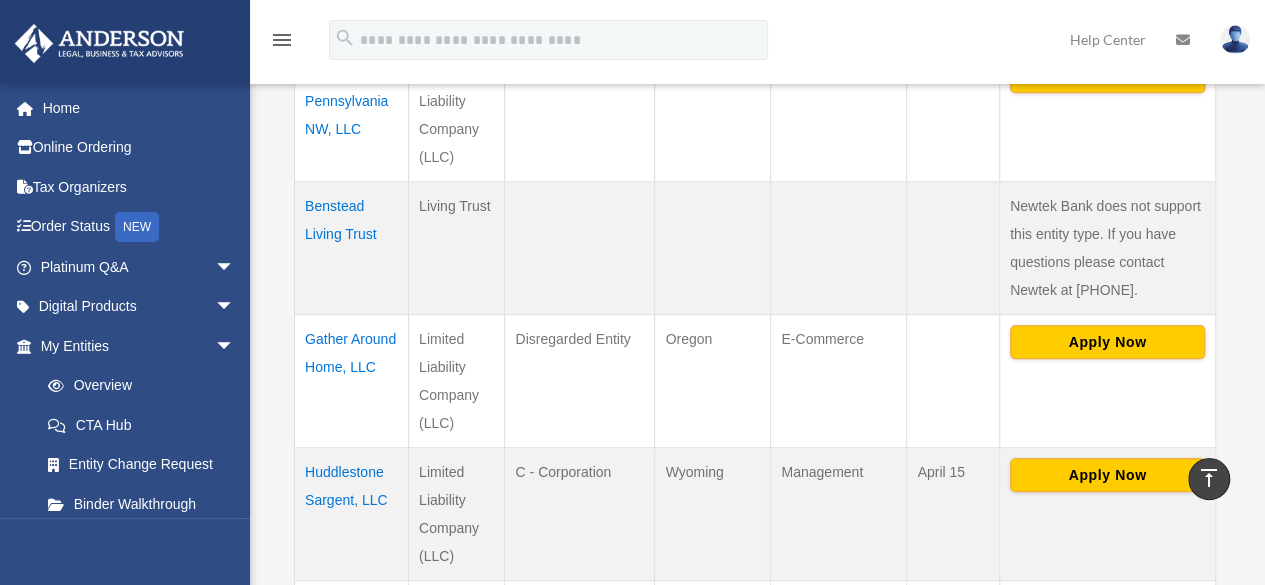 scroll, scrollTop: 600, scrollLeft: 0, axis: vertical 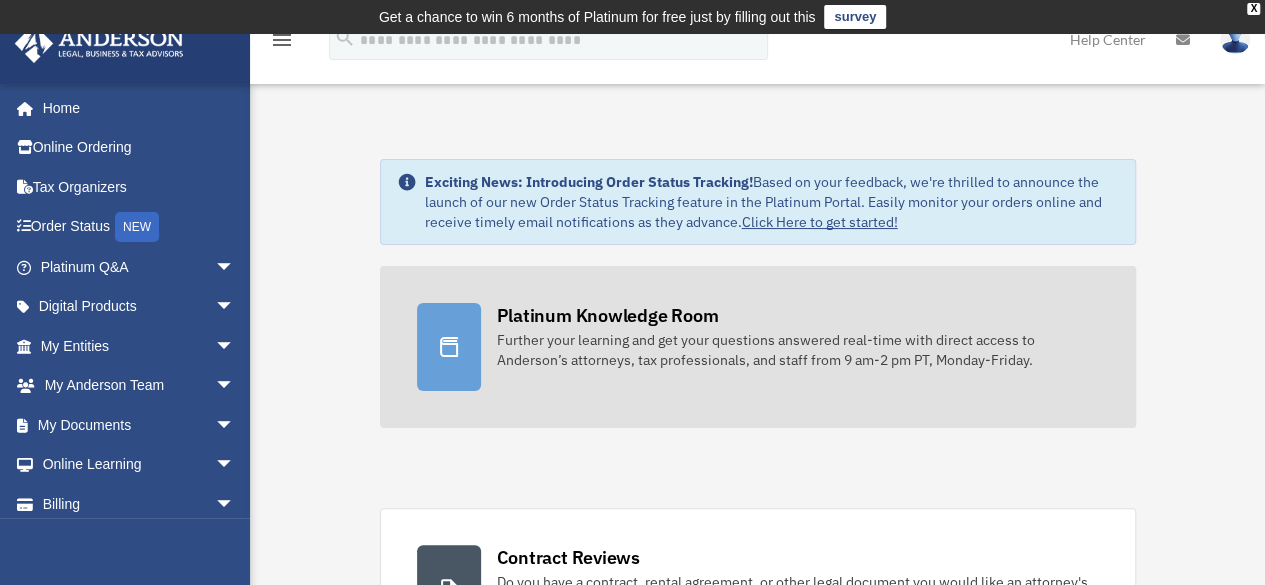 click on "Platinum Knowledge Room" at bounding box center [608, 315] 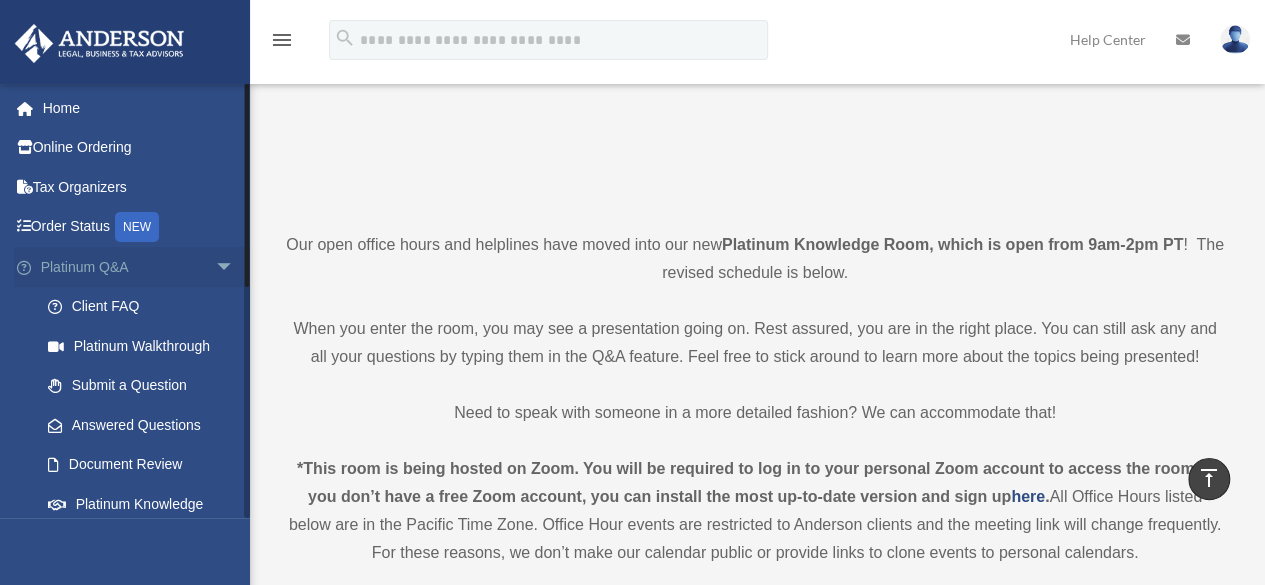 scroll, scrollTop: 348, scrollLeft: 0, axis: vertical 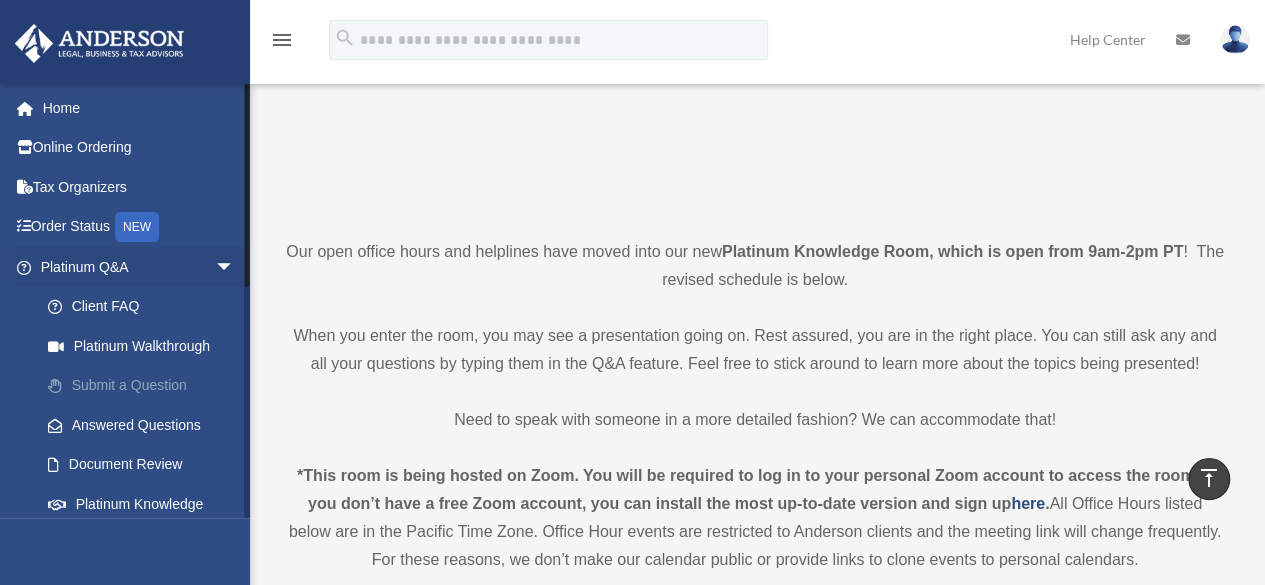click on "Submit a Question" at bounding box center (146, 386) 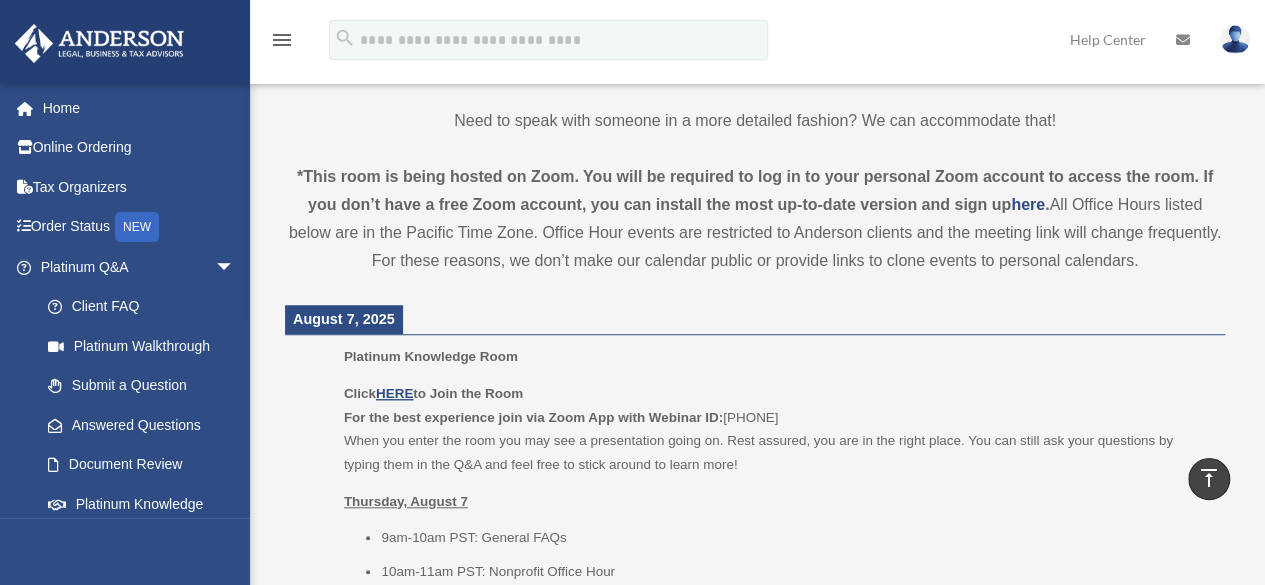scroll, scrollTop: 648, scrollLeft: 0, axis: vertical 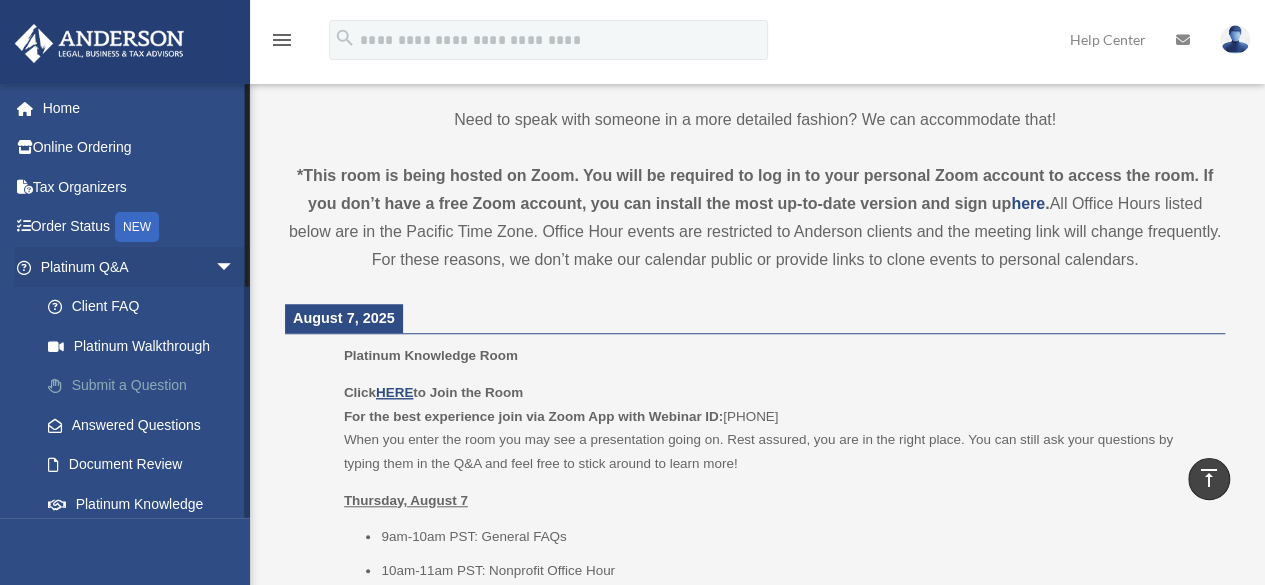 click on "Submit a Question" at bounding box center [146, 386] 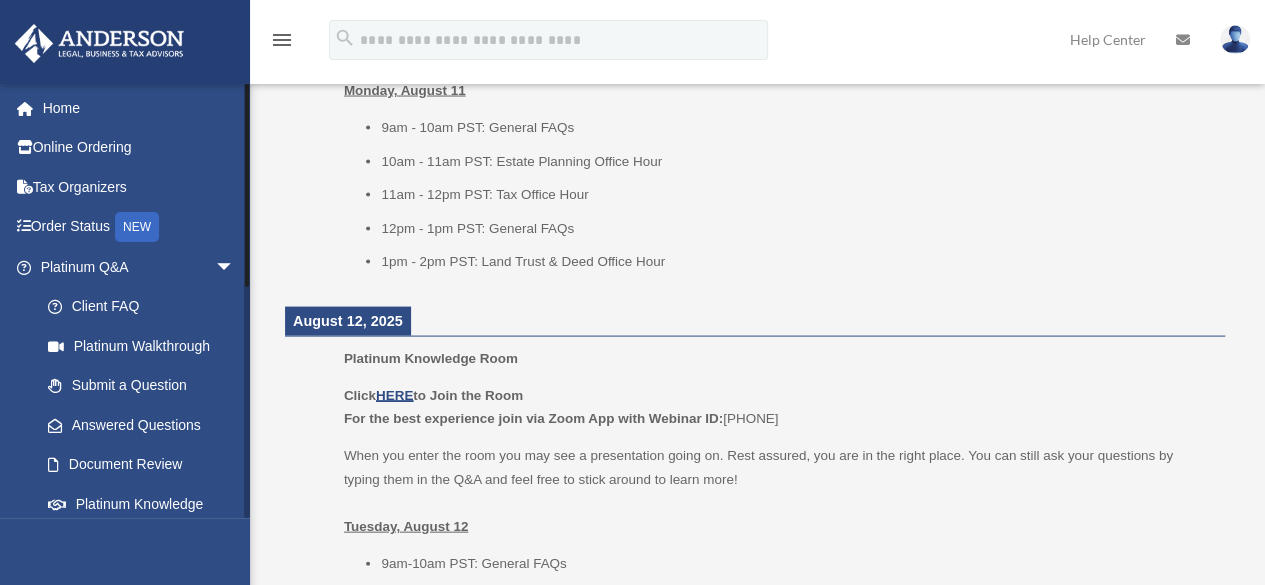 scroll, scrollTop: 2100, scrollLeft: 0, axis: vertical 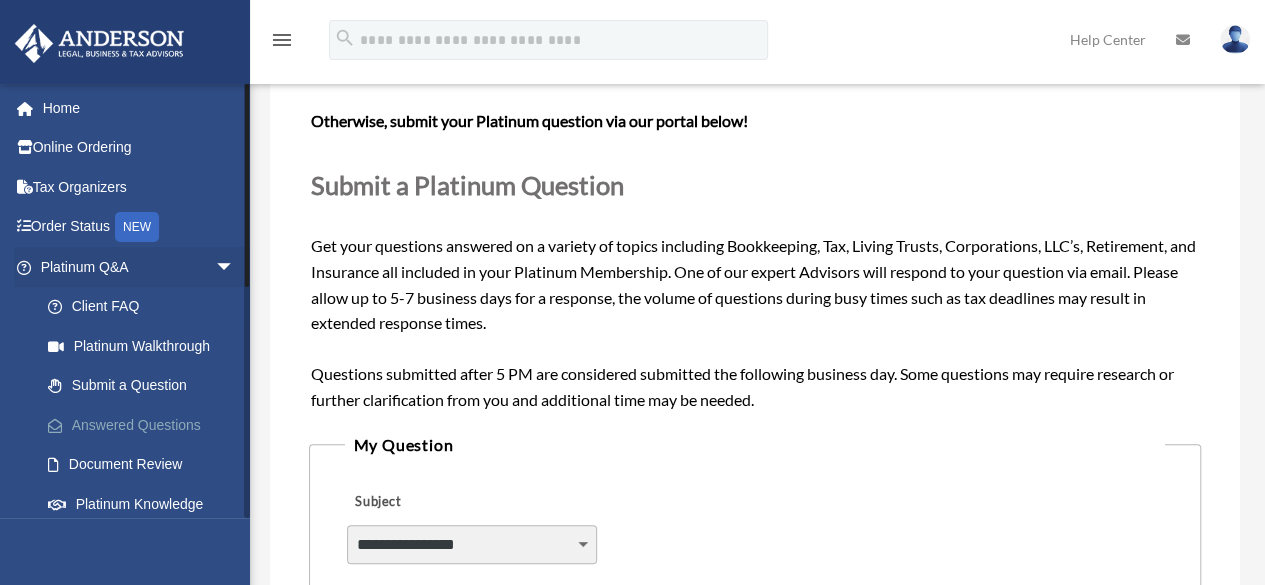 click on "Answered Questions" at bounding box center [146, 425] 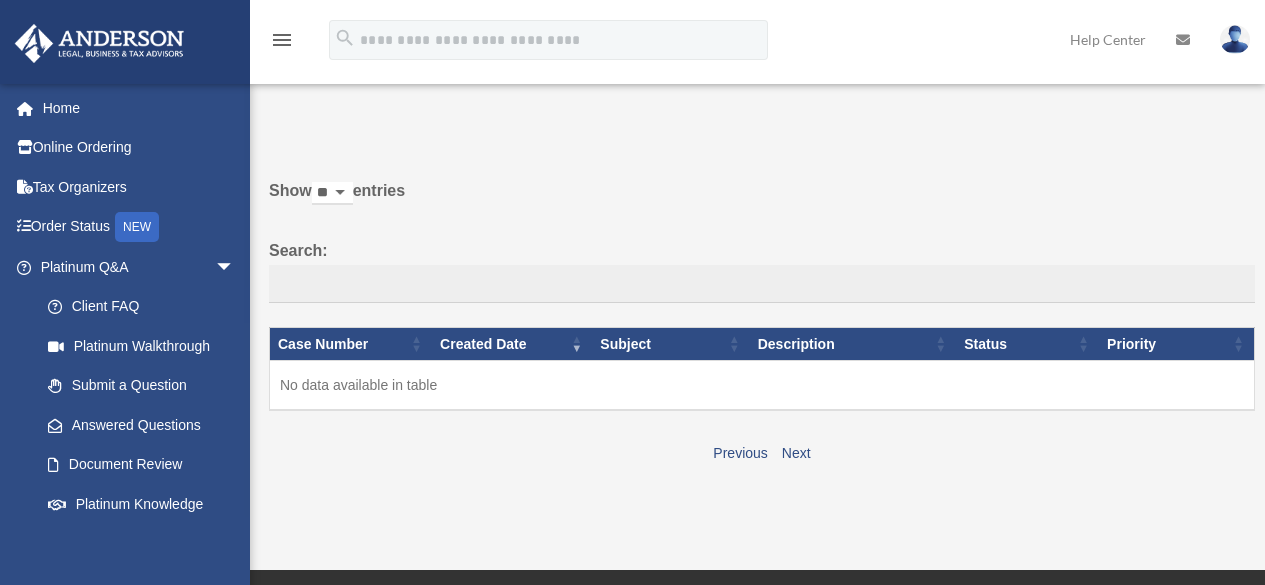 scroll, scrollTop: 0, scrollLeft: 0, axis: both 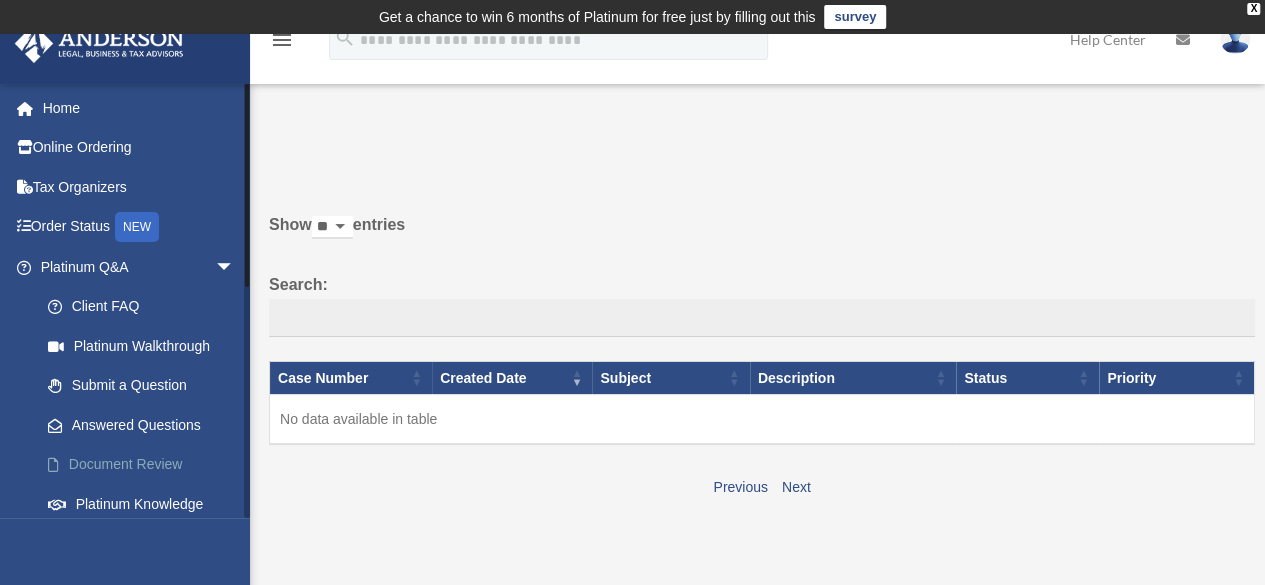 click on "Document Review" at bounding box center (146, 465) 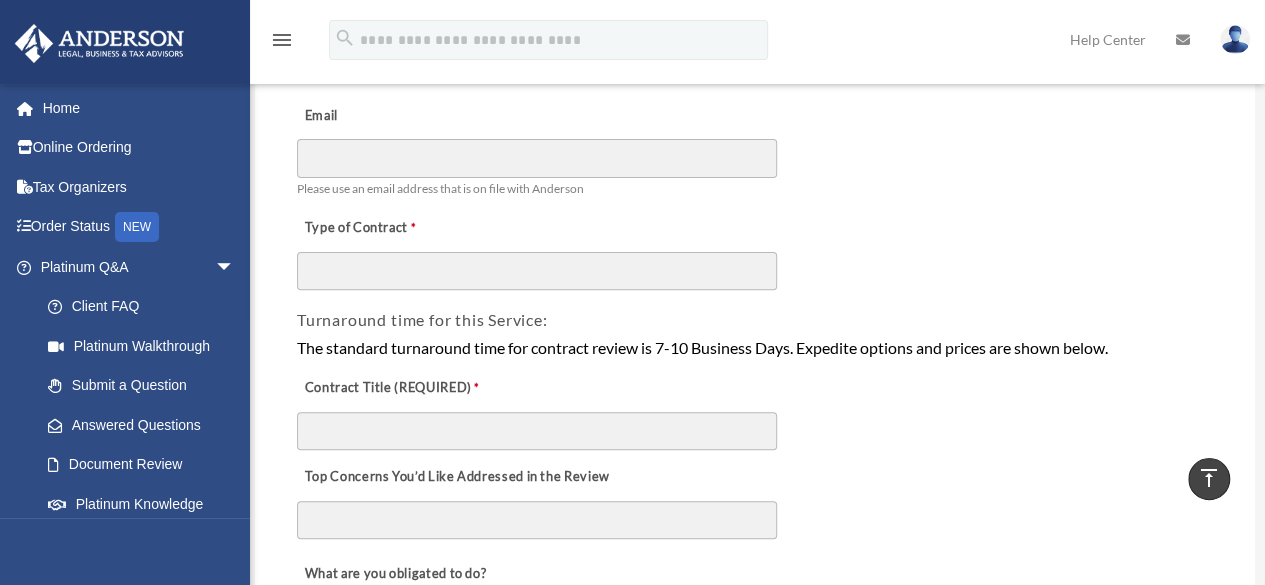 scroll, scrollTop: 0, scrollLeft: 0, axis: both 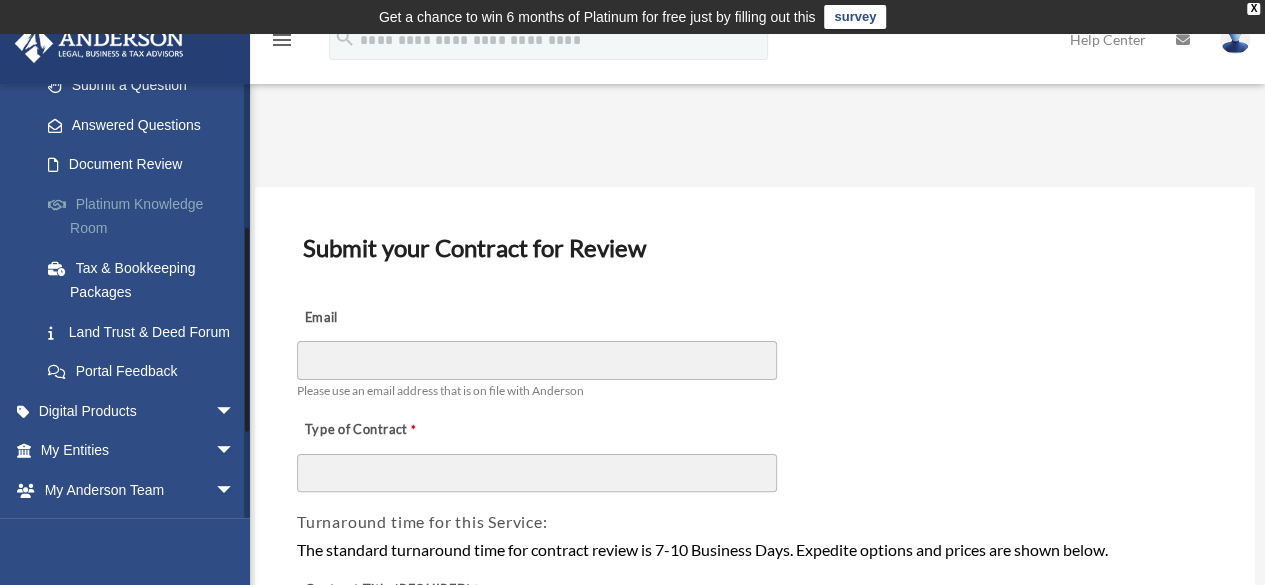 click on "Platinum Knowledge Room" at bounding box center [146, 216] 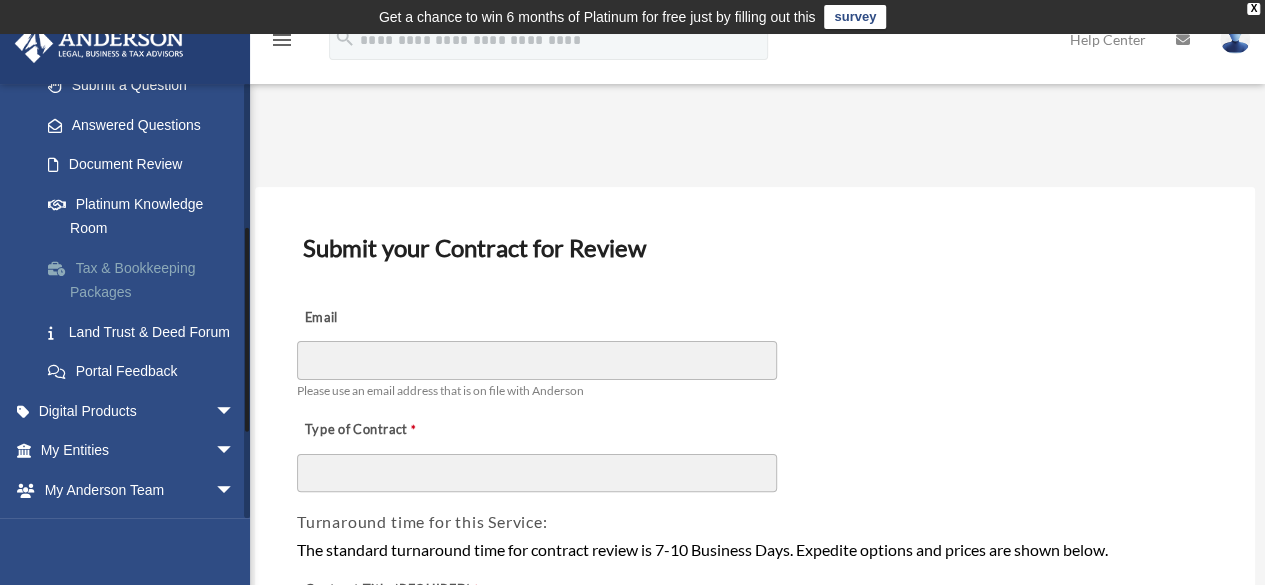 click on "Tax & Bookkeeping Packages" at bounding box center [146, 280] 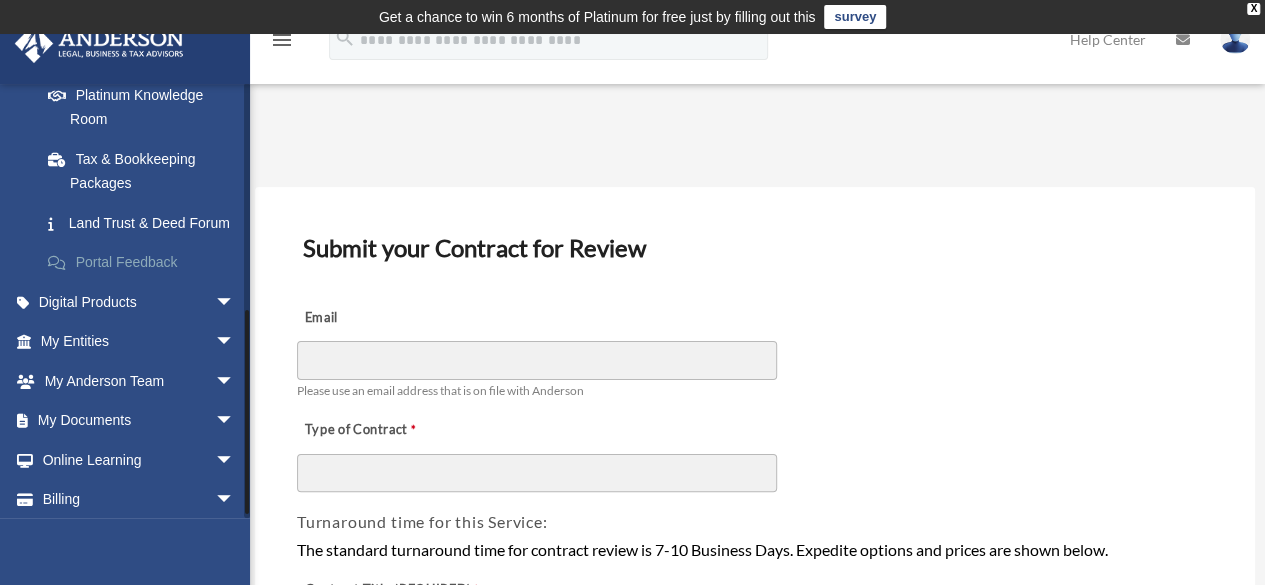 scroll, scrollTop: 478, scrollLeft: 0, axis: vertical 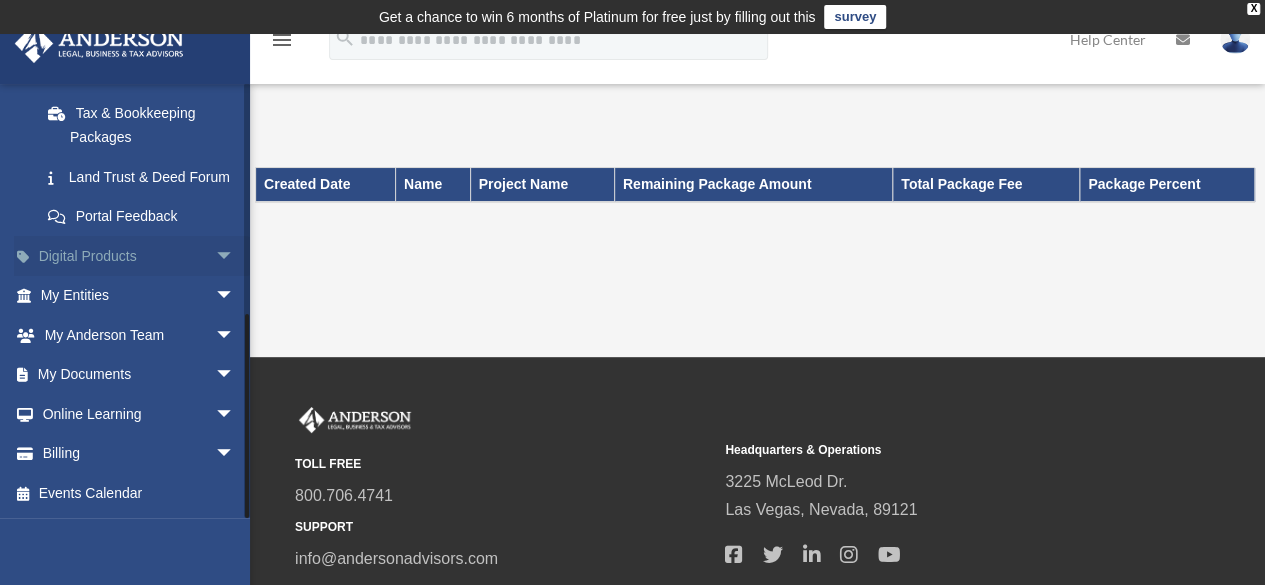 click on "arrow_drop_down" at bounding box center (235, 256) 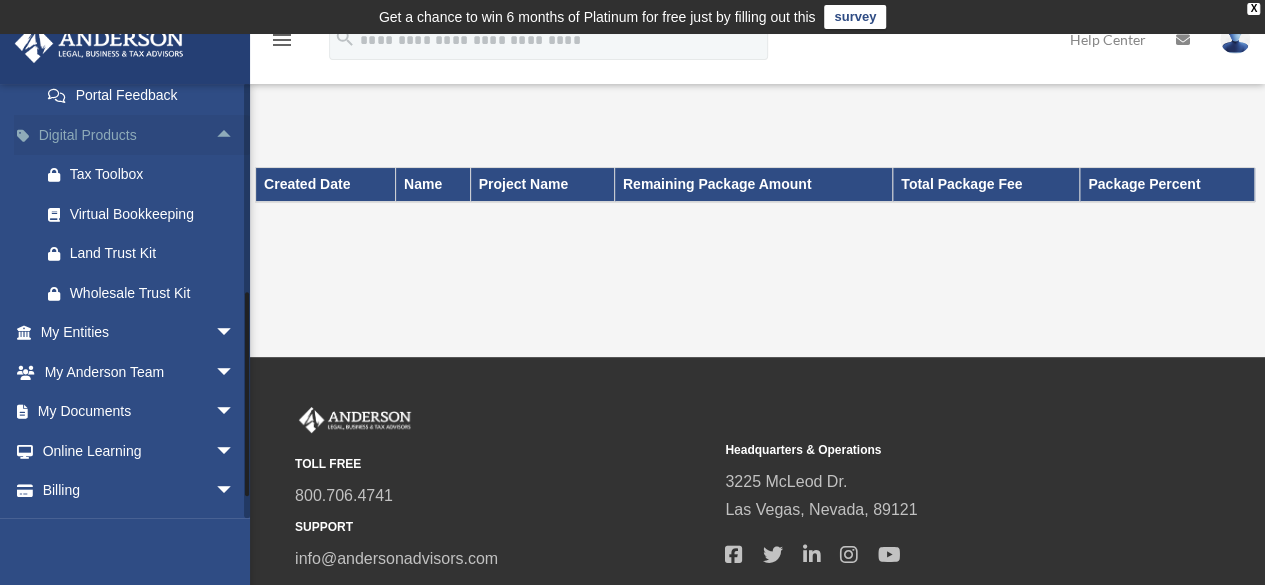 scroll, scrollTop: 636, scrollLeft: 0, axis: vertical 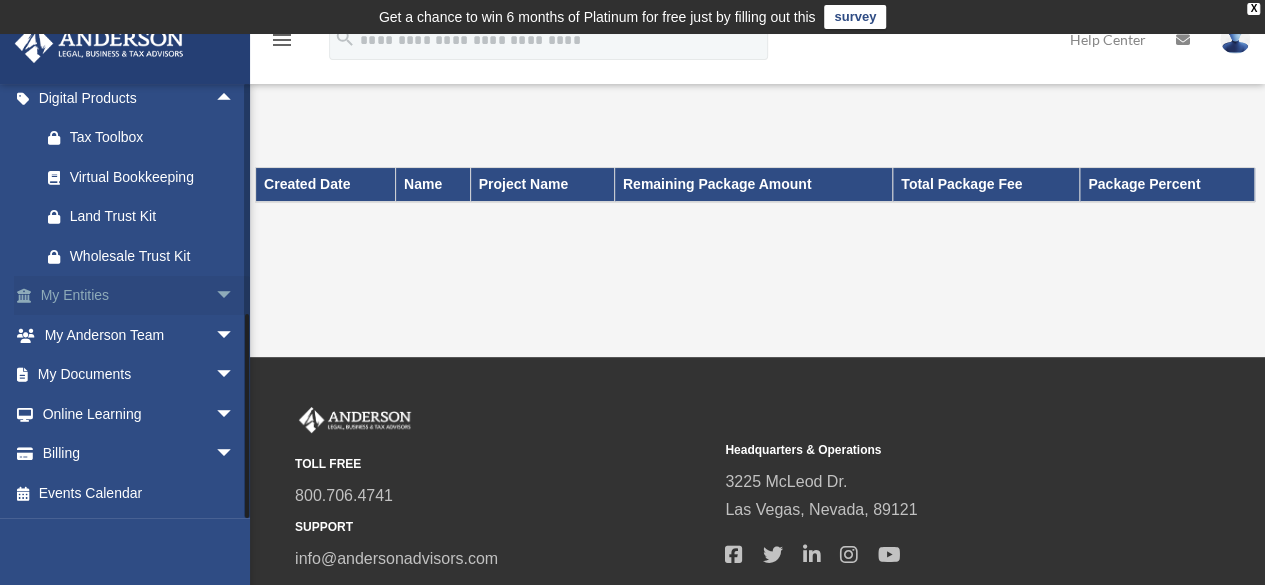 click on "arrow_drop_down" at bounding box center [235, 296] 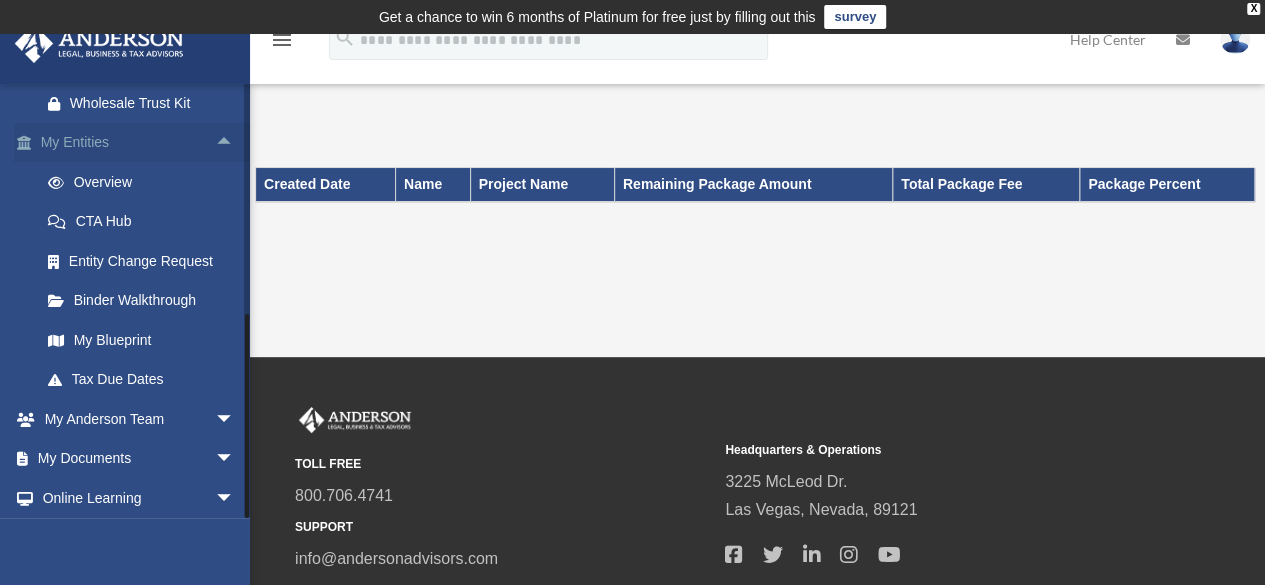 scroll, scrollTop: 873, scrollLeft: 0, axis: vertical 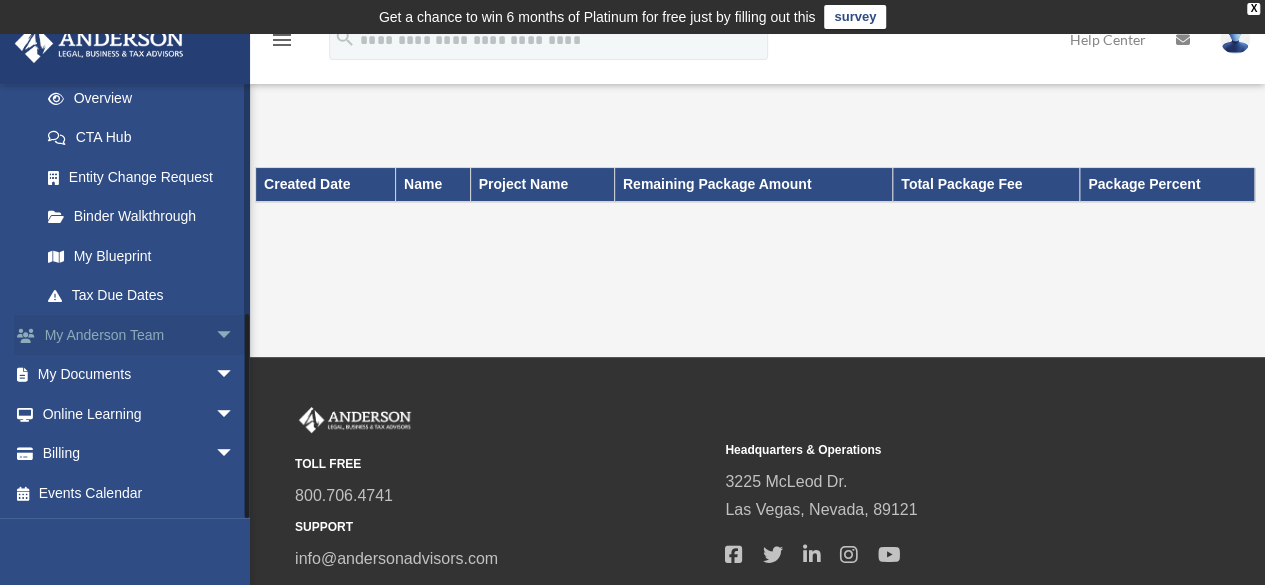click on "arrow_drop_down" at bounding box center [235, 335] 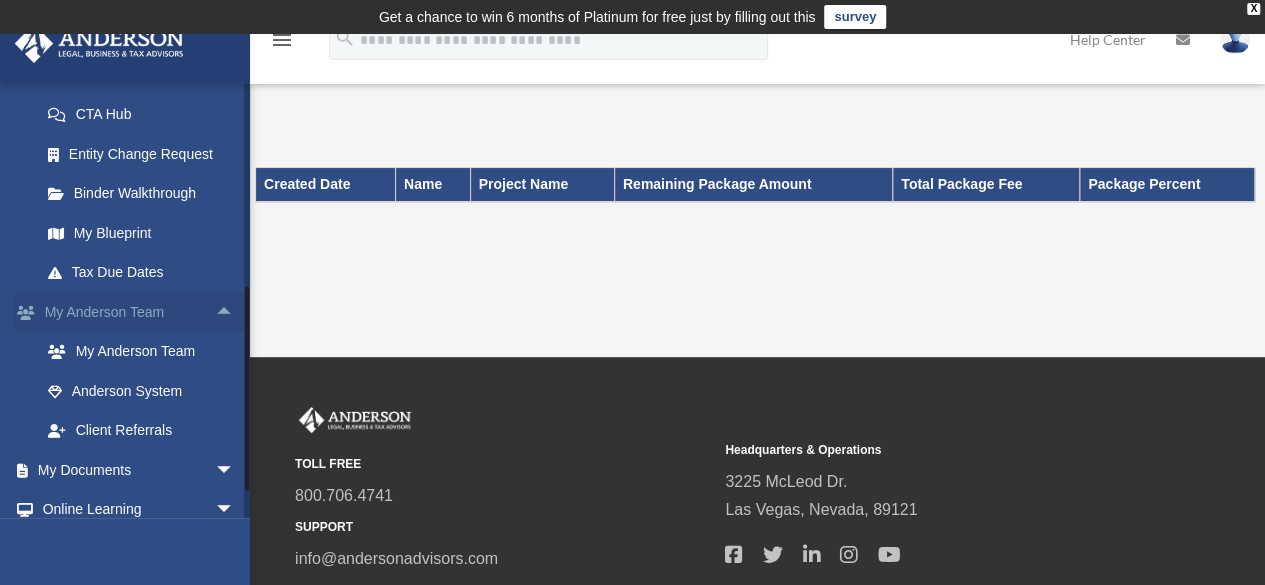 scroll, scrollTop: 992, scrollLeft: 0, axis: vertical 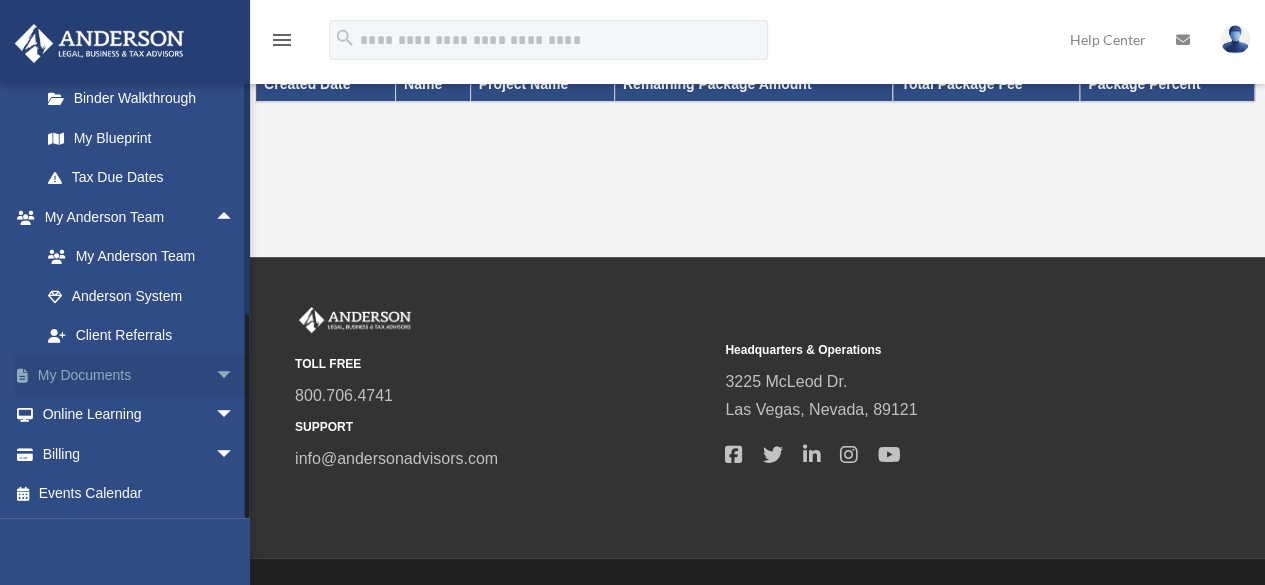 click on "arrow_drop_down" at bounding box center (235, 375) 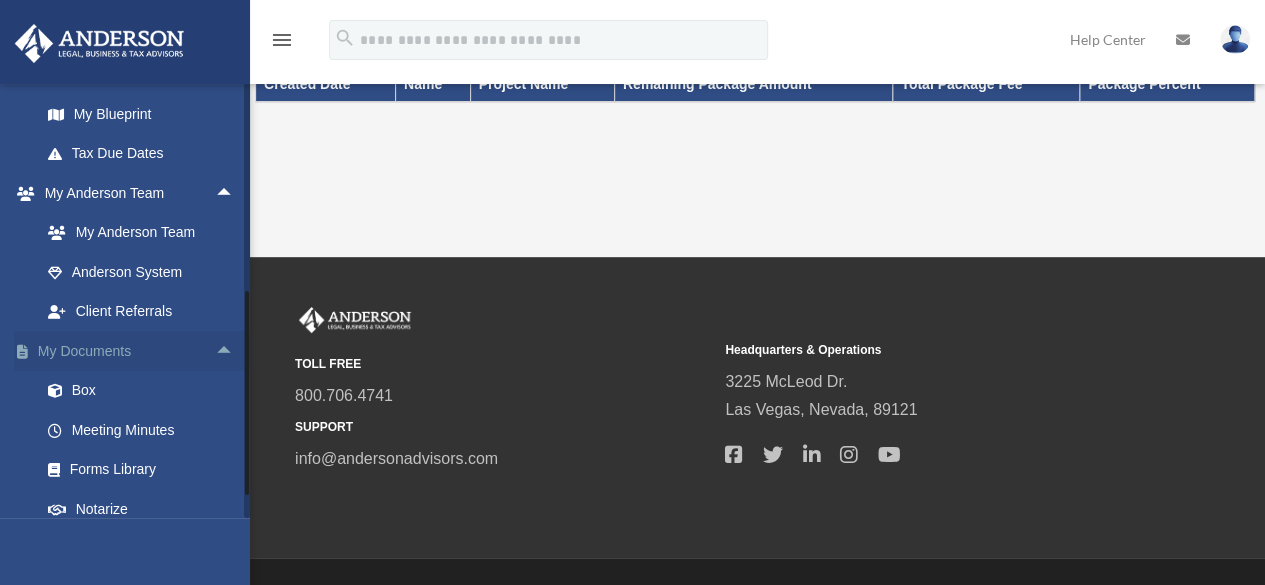 scroll, scrollTop: 1150, scrollLeft: 0, axis: vertical 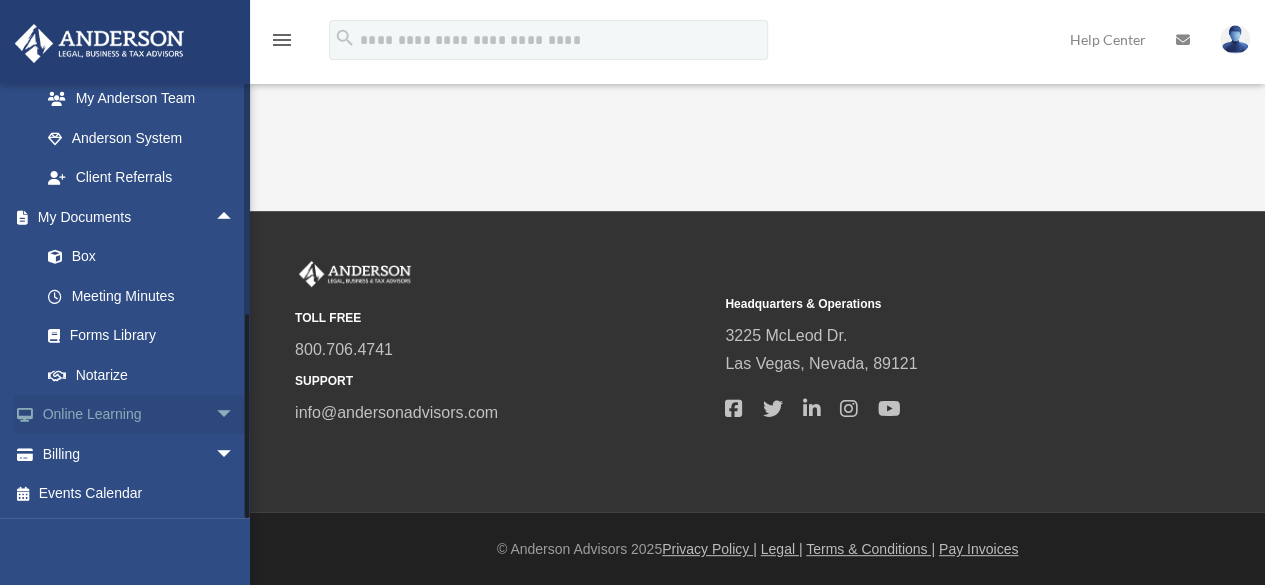 click on "arrow_drop_down" at bounding box center [235, 415] 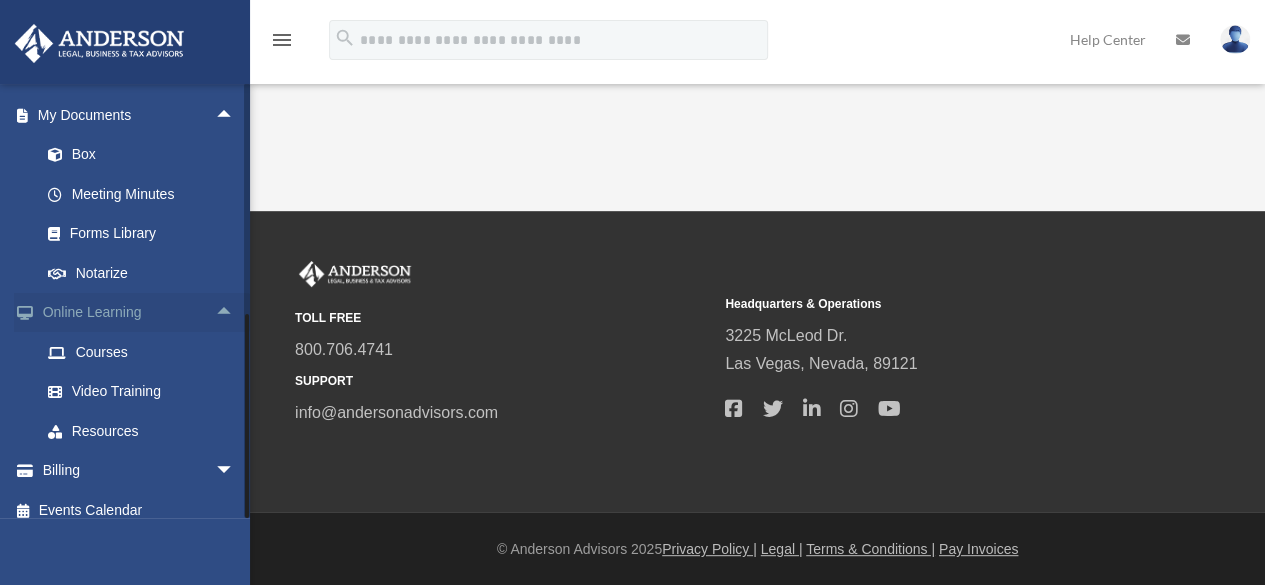 scroll, scrollTop: 1268, scrollLeft: 0, axis: vertical 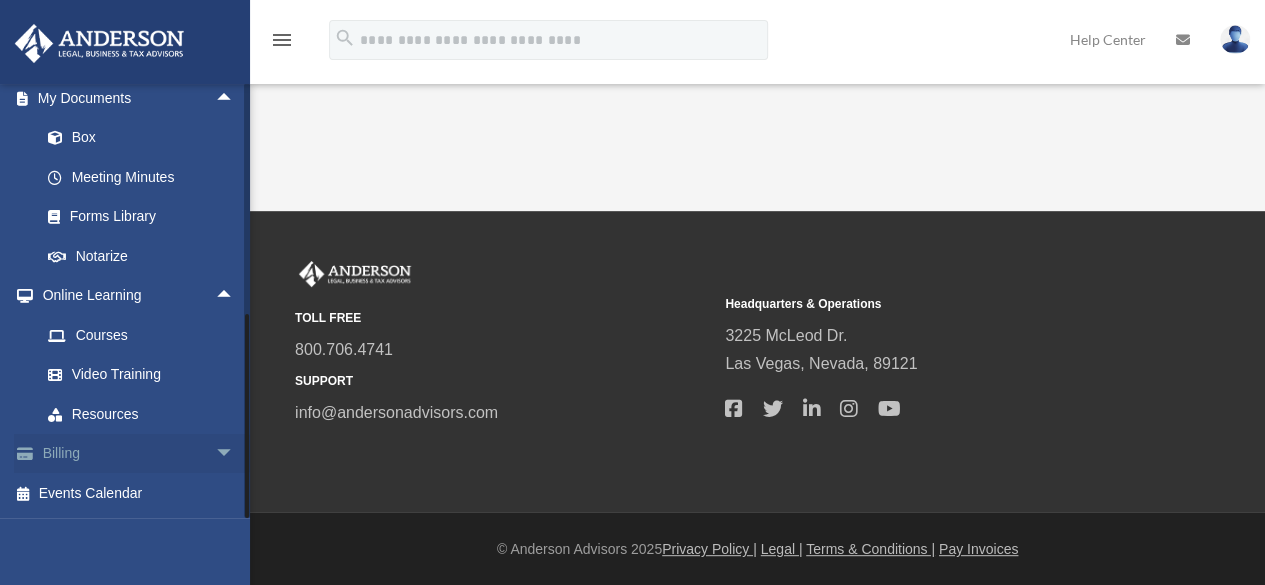 click on "arrow_drop_down" at bounding box center [235, 454] 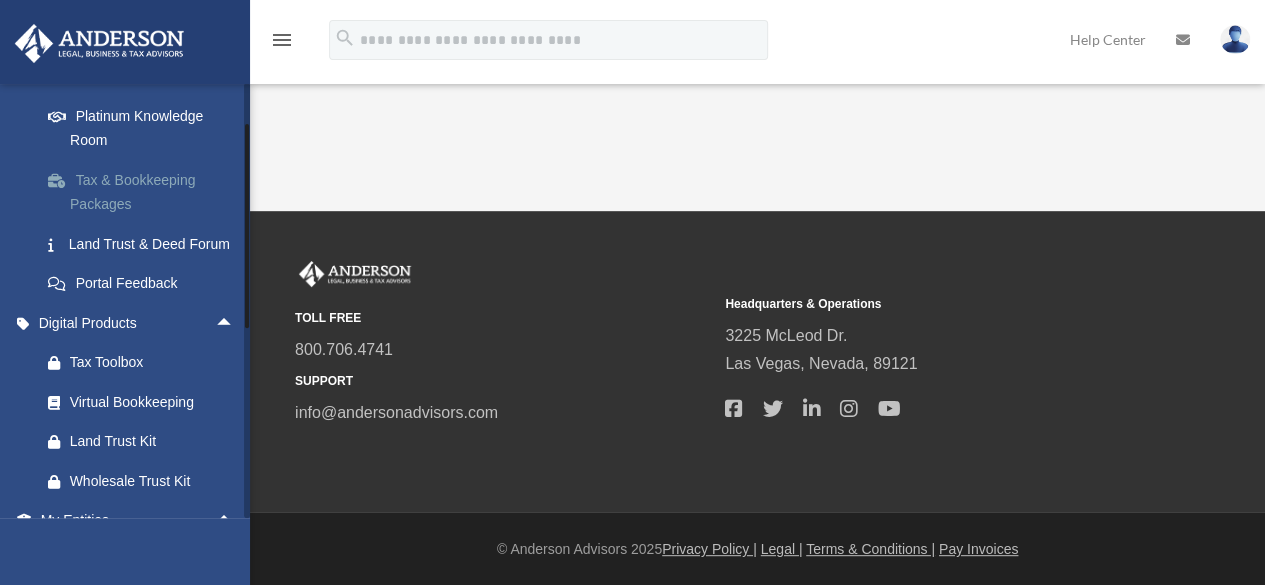 scroll, scrollTop: 0, scrollLeft: 0, axis: both 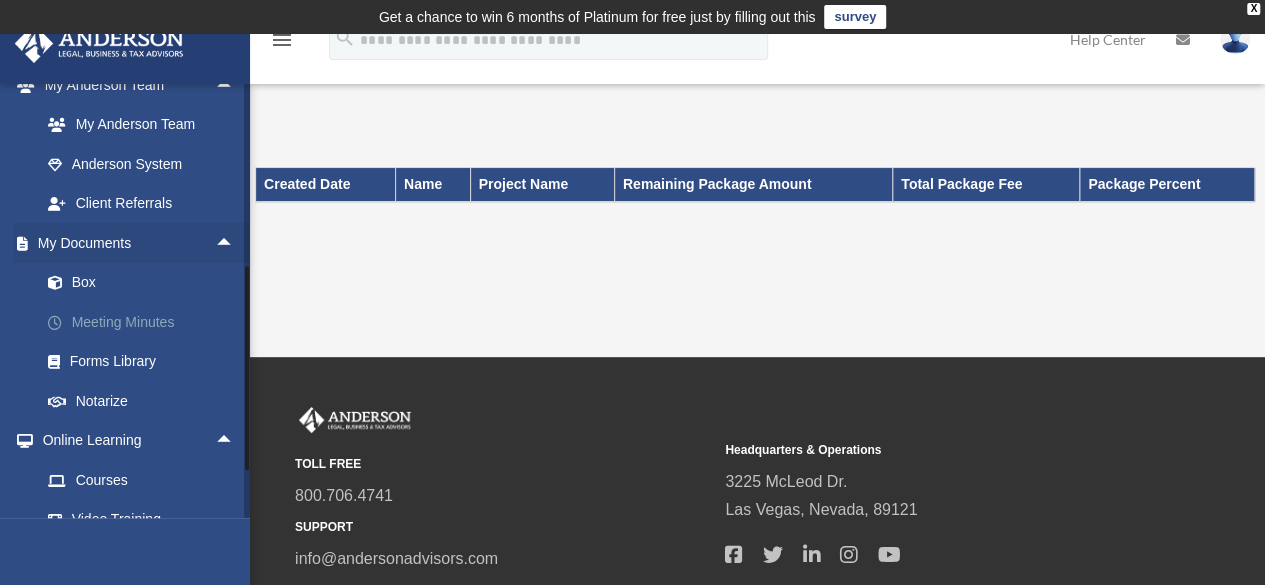 click on "Meeting Minutes" at bounding box center [146, 322] 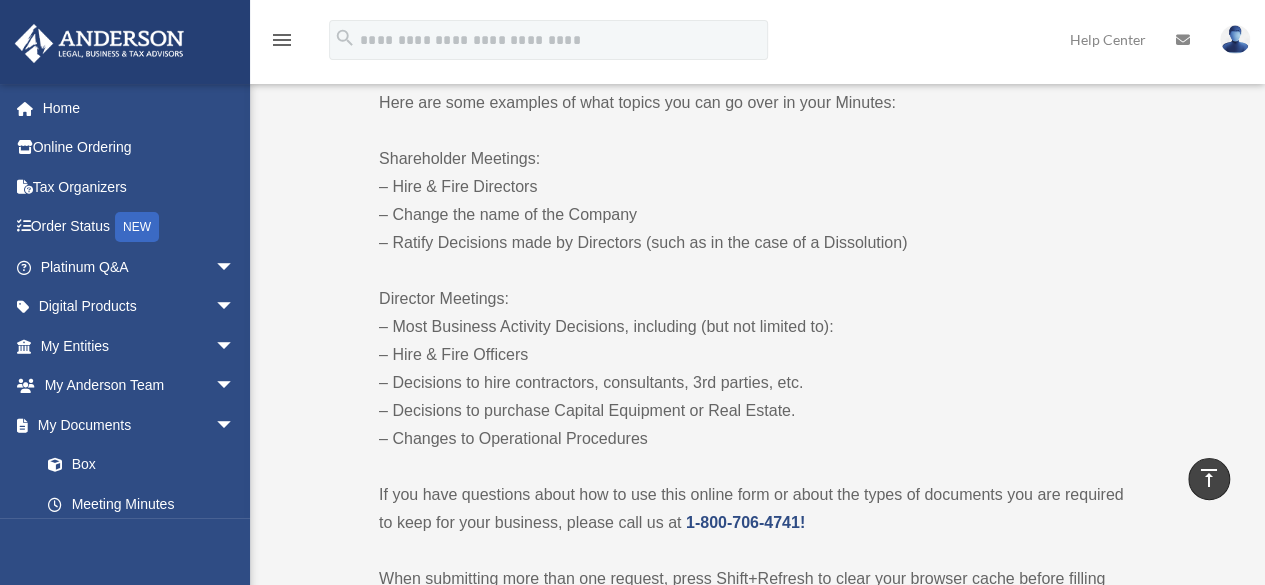 scroll, scrollTop: 1200, scrollLeft: 0, axis: vertical 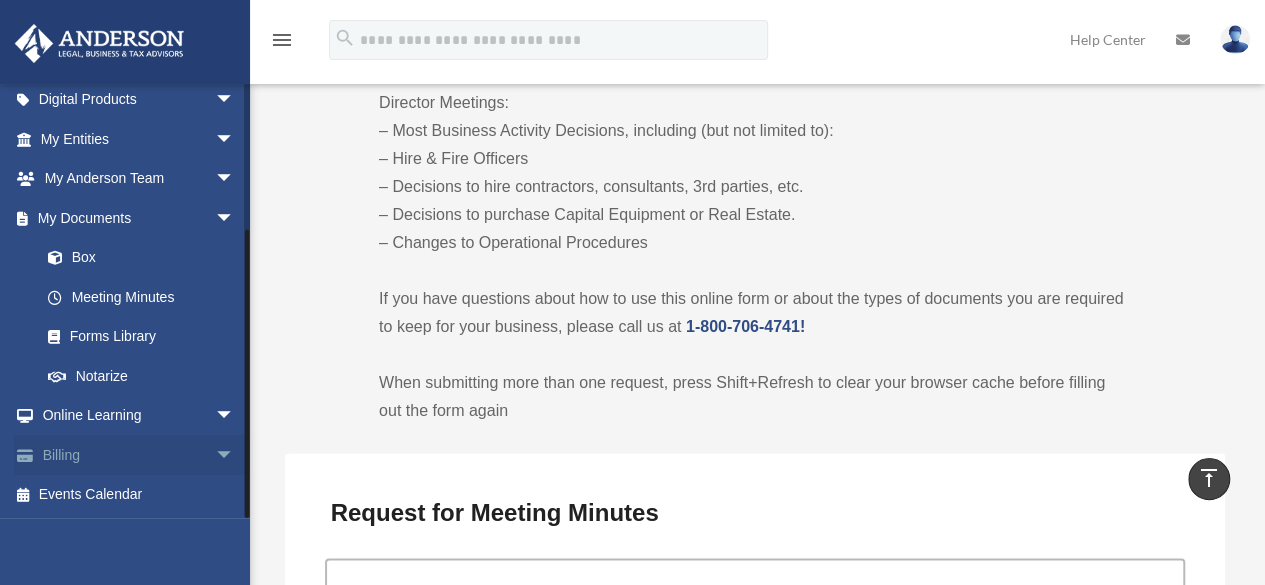 click on "arrow_drop_down" at bounding box center [235, 455] 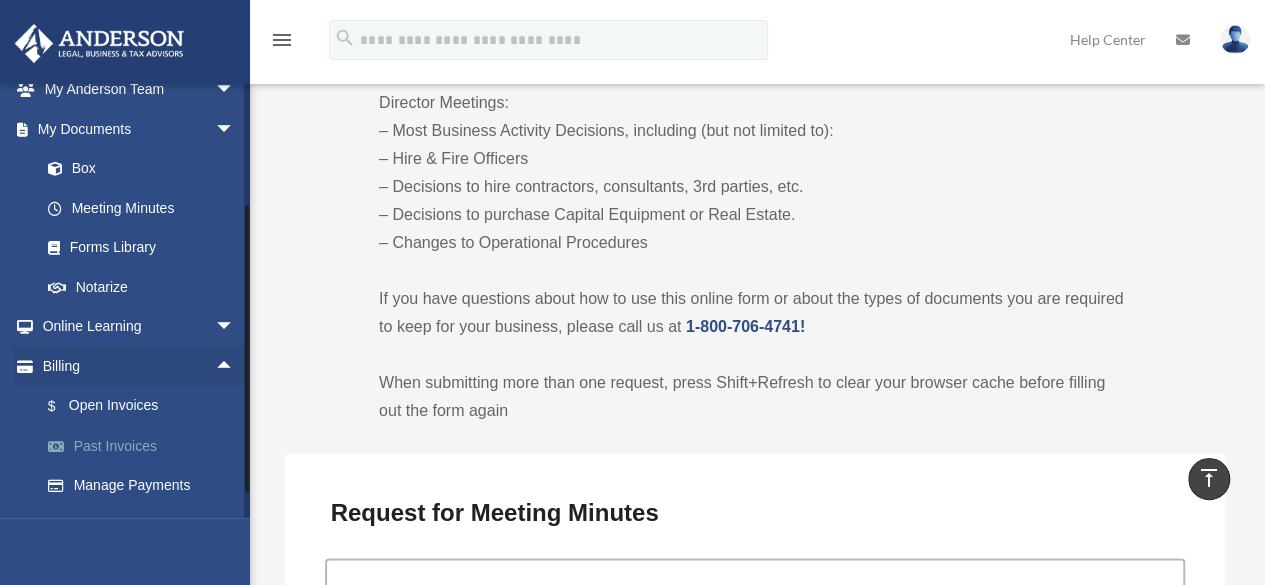 scroll, scrollTop: 307, scrollLeft: 0, axis: vertical 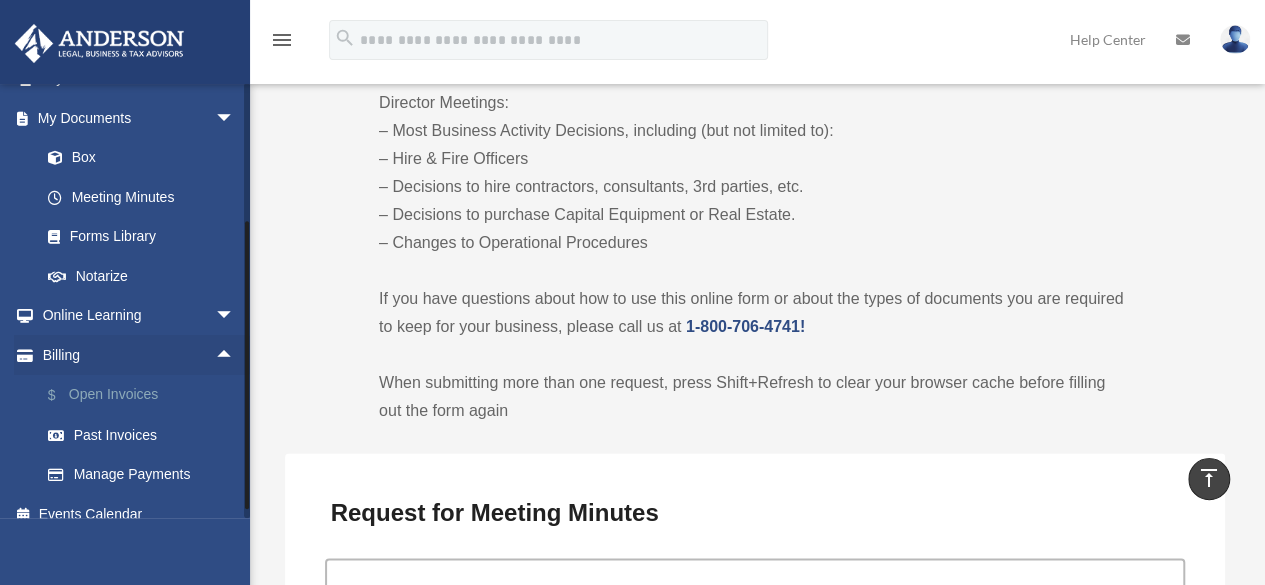 click on "$ Open Invoices" at bounding box center (146, 395) 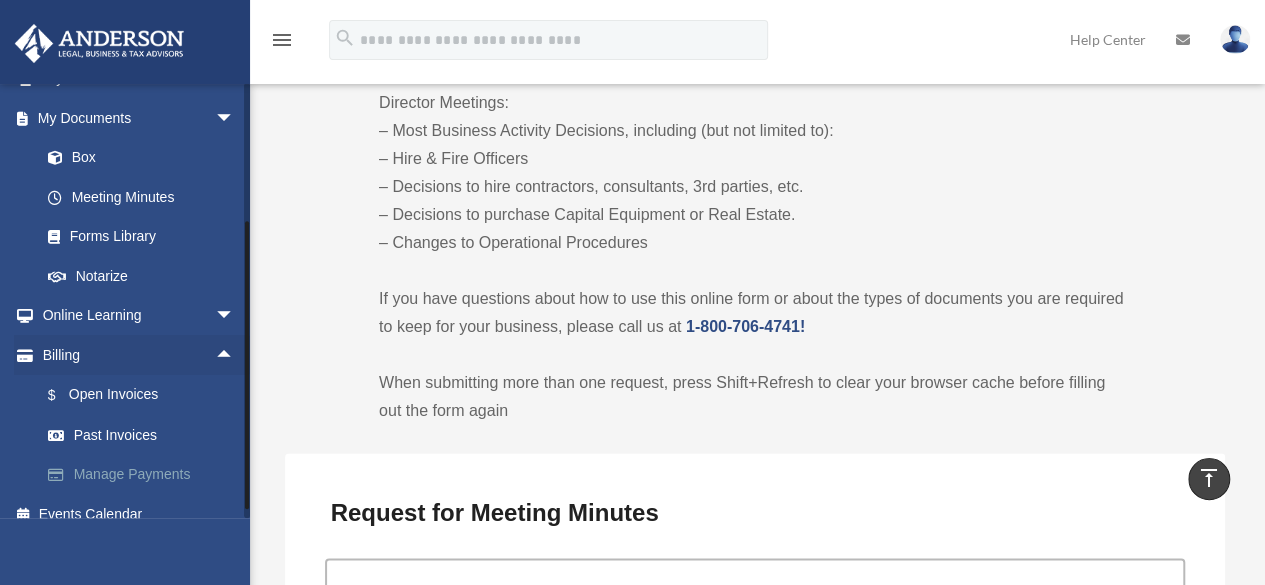 click on "Manage Payments" at bounding box center (146, 475) 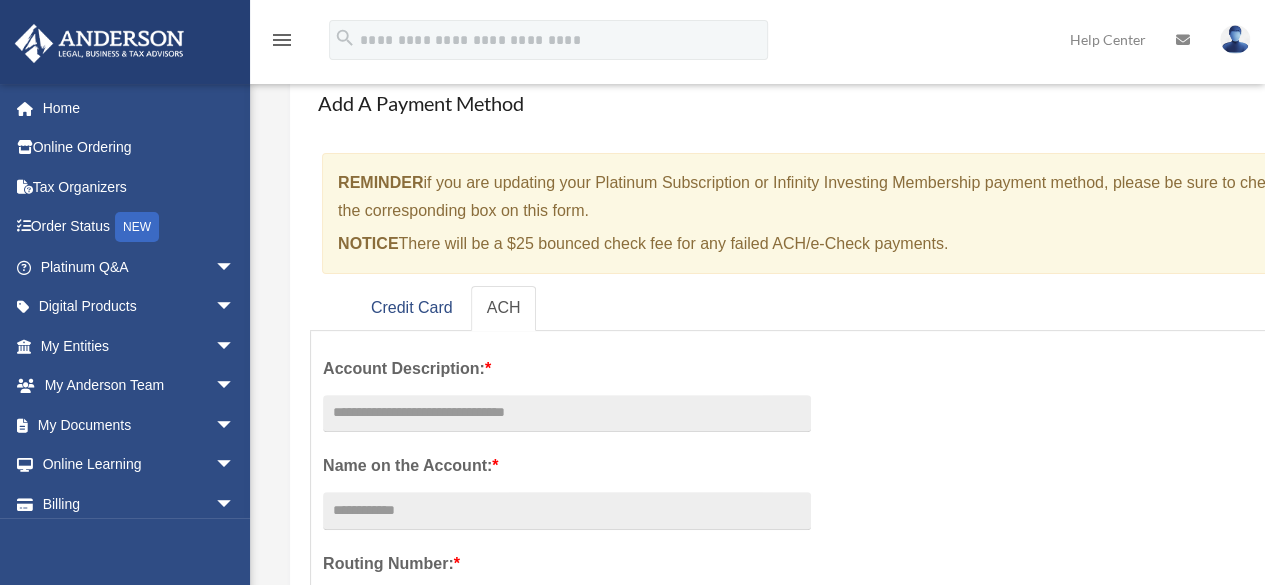 scroll, scrollTop: 0, scrollLeft: 0, axis: both 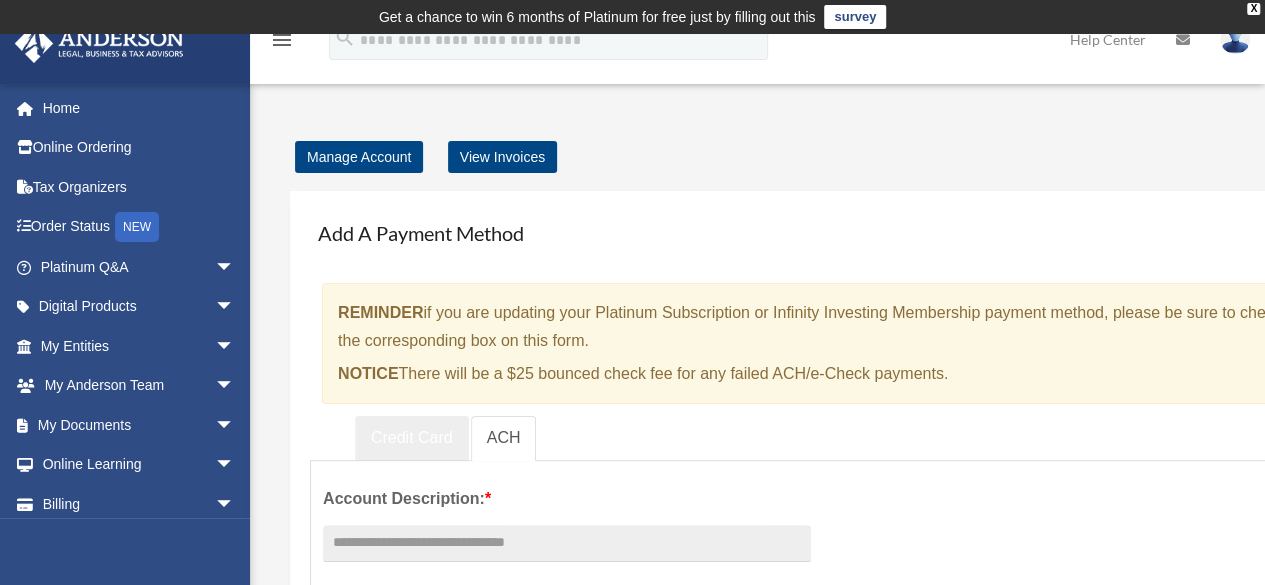 click on "Credit Card" at bounding box center (412, 438) 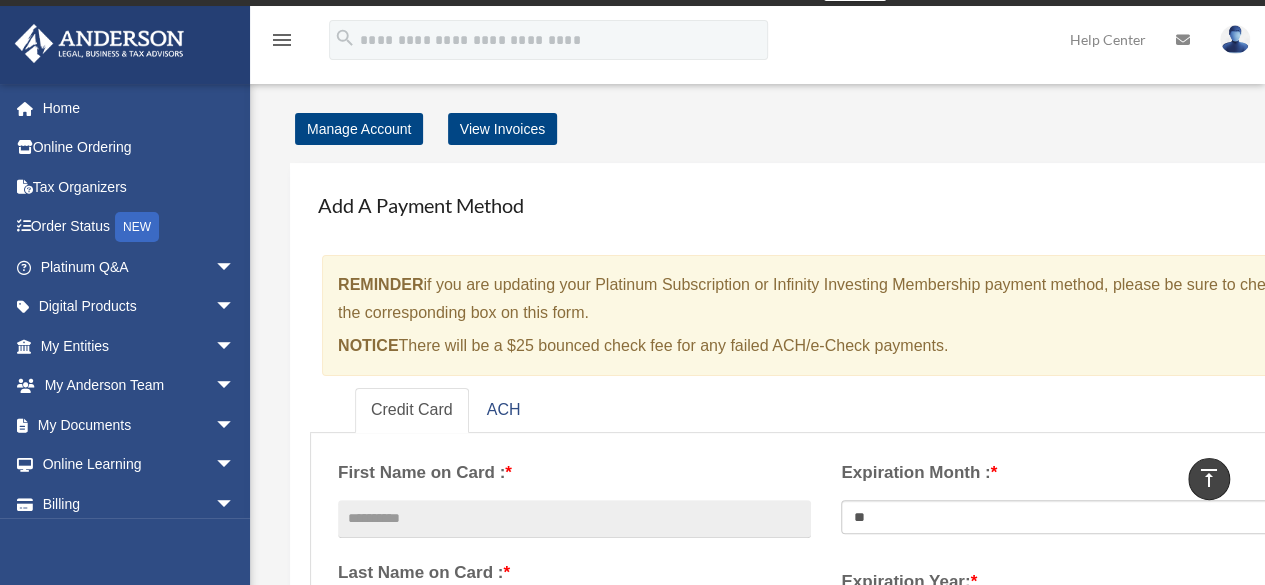 scroll, scrollTop: 0, scrollLeft: 0, axis: both 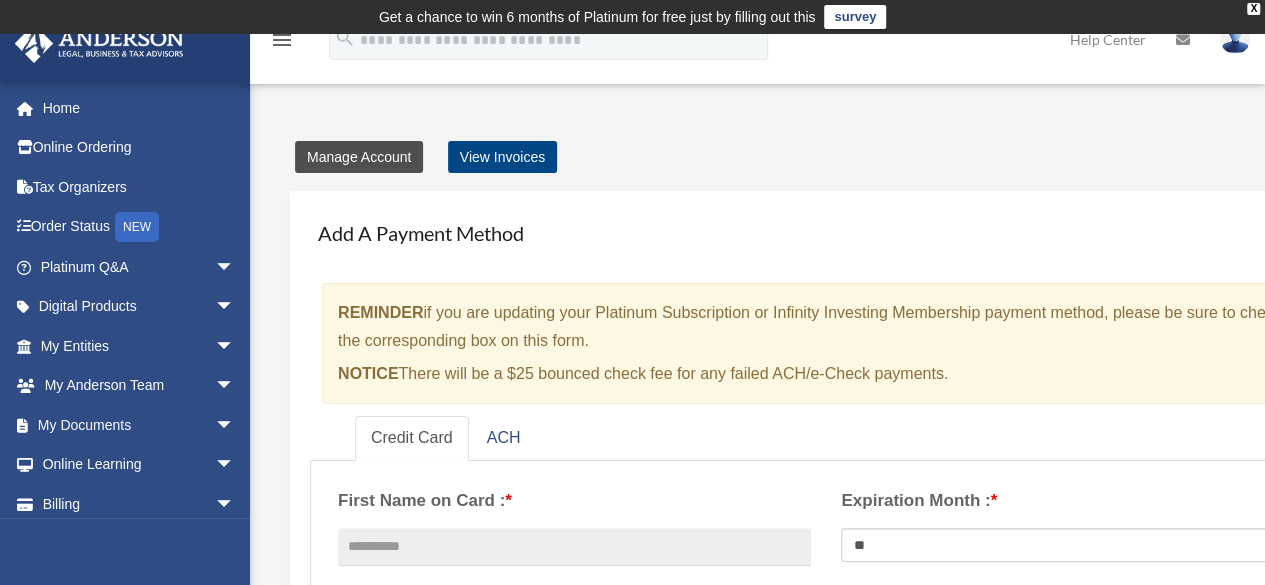 click on "Manage Account" at bounding box center [359, 157] 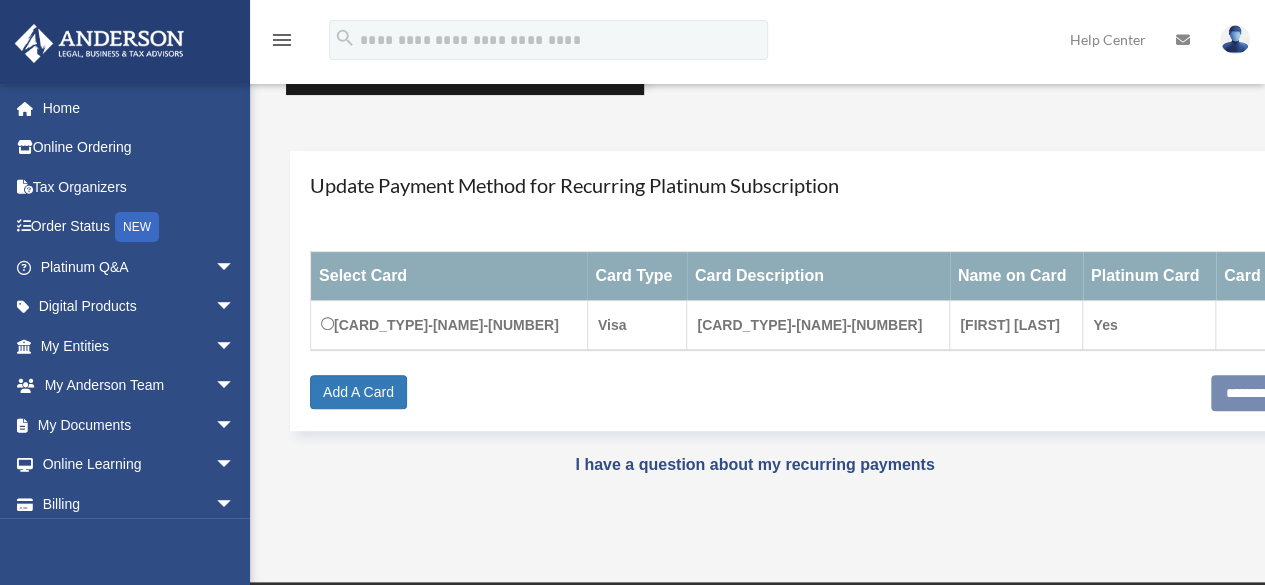 scroll, scrollTop: 0, scrollLeft: 0, axis: both 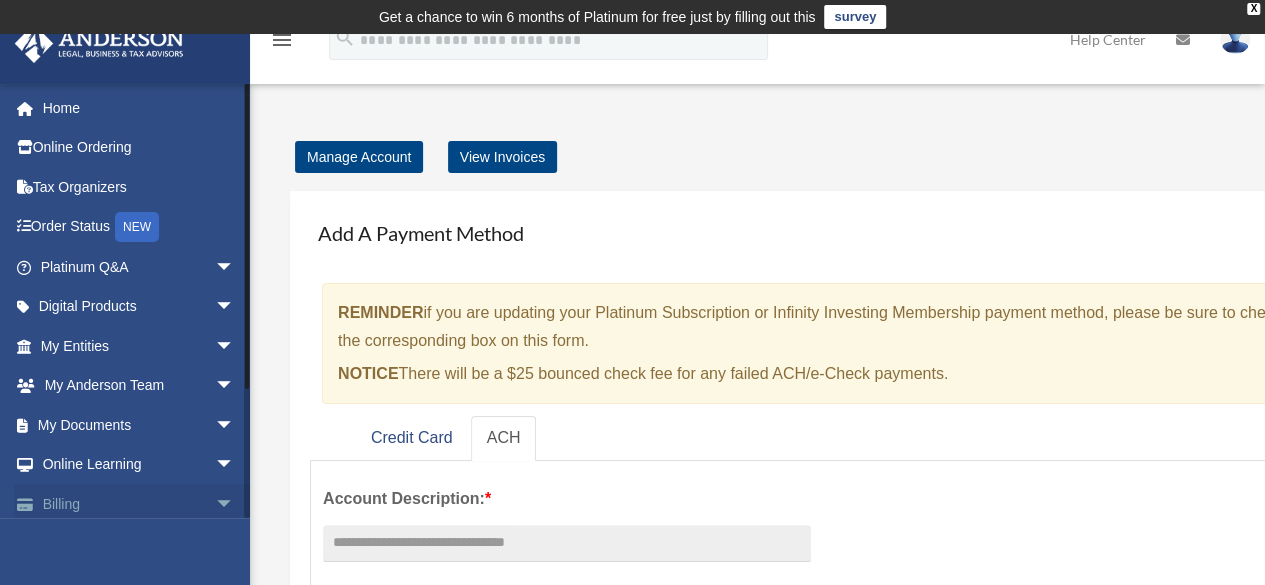 click on "arrow_drop_down" at bounding box center [235, 504] 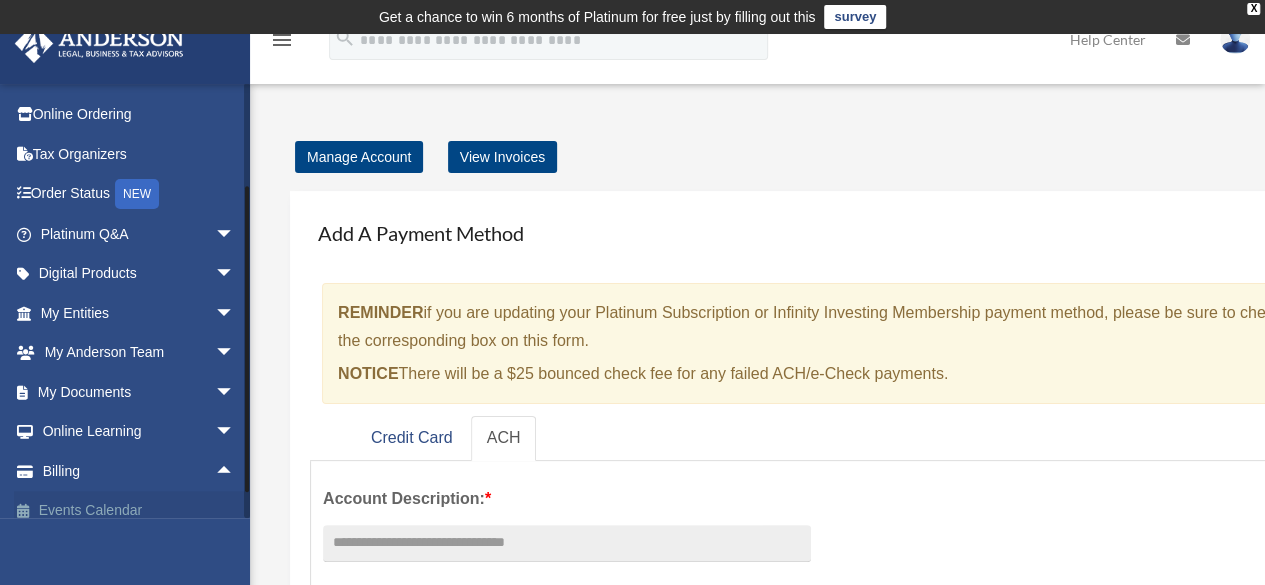scroll, scrollTop: 49, scrollLeft: 0, axis: vertical 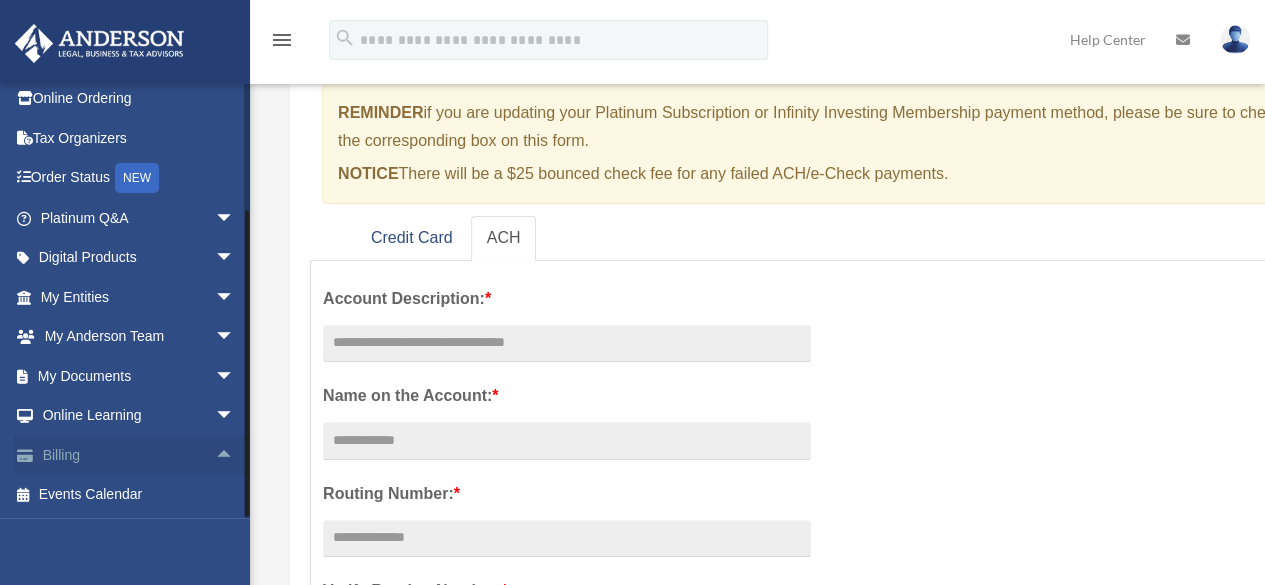 click on "arrow_drop_up" at bounding box center [235, 455] 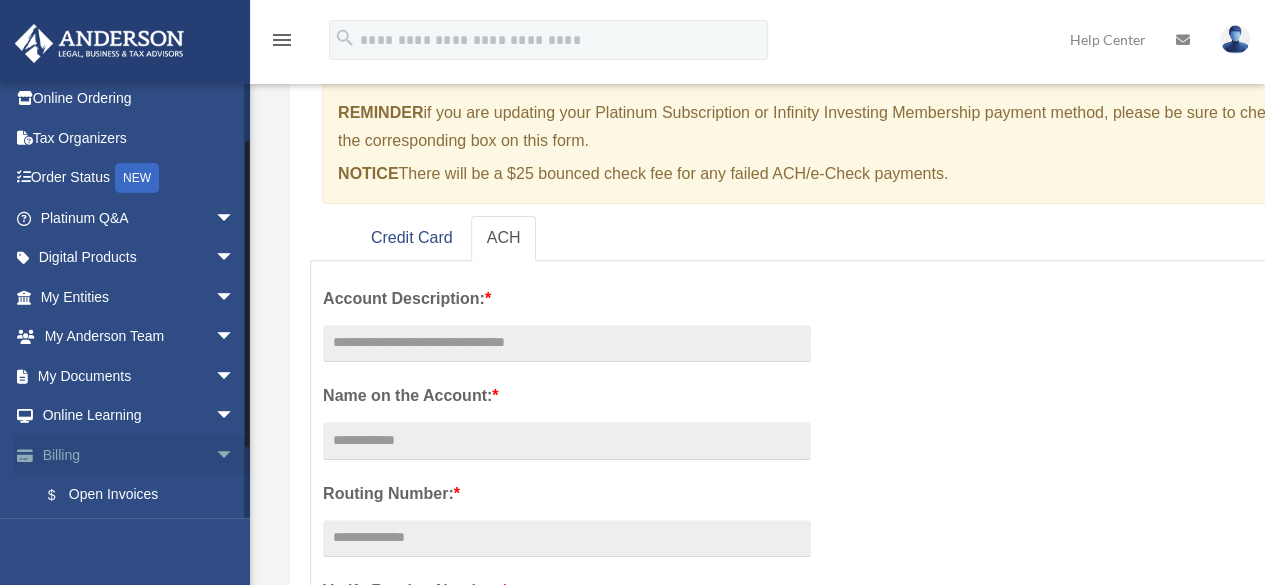 scroll, scrollTop: 149, scrollLeft: 0, axis: vertical 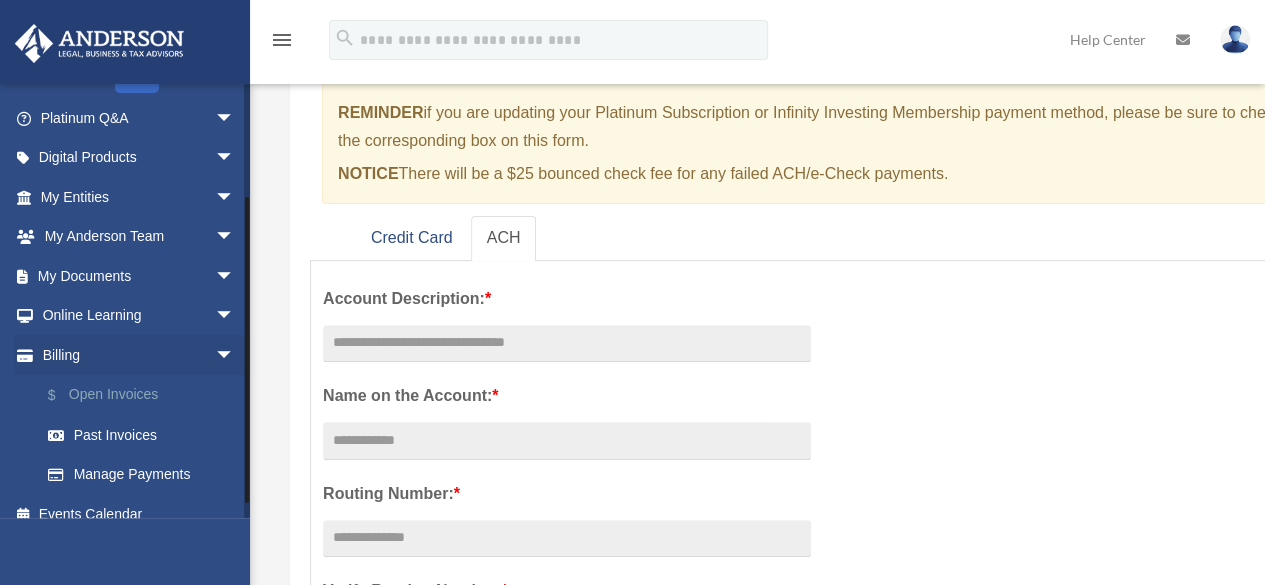 click on "$ Open Invoices" at bounding box center [146, 395] 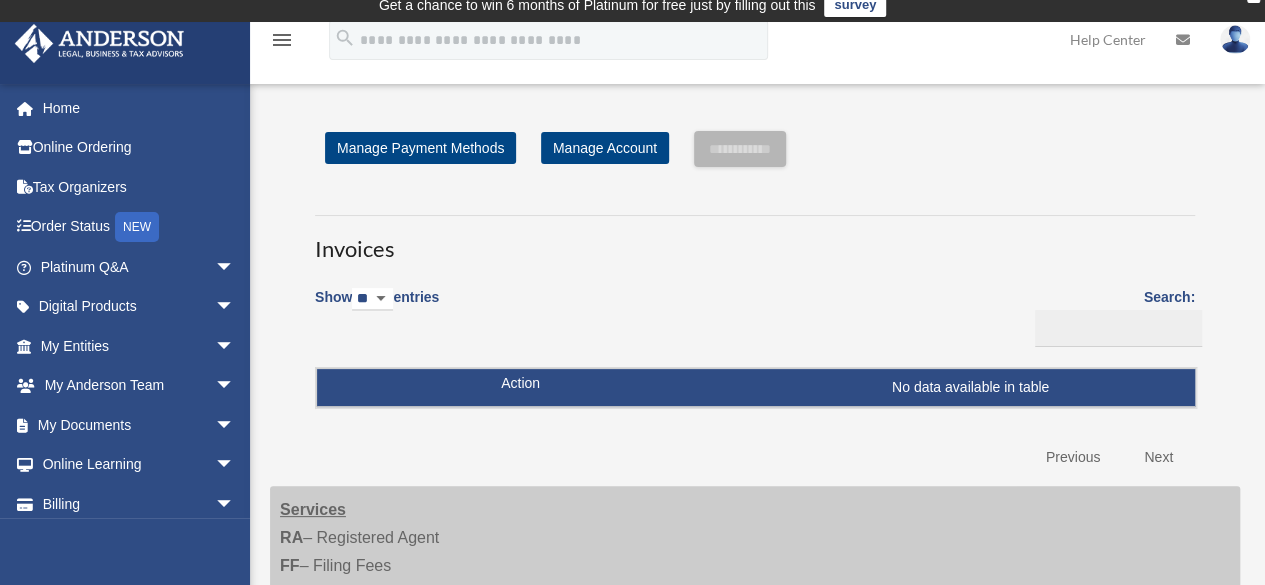 scroll, scrollTop: 0, scrollLeft: 0, axis: both 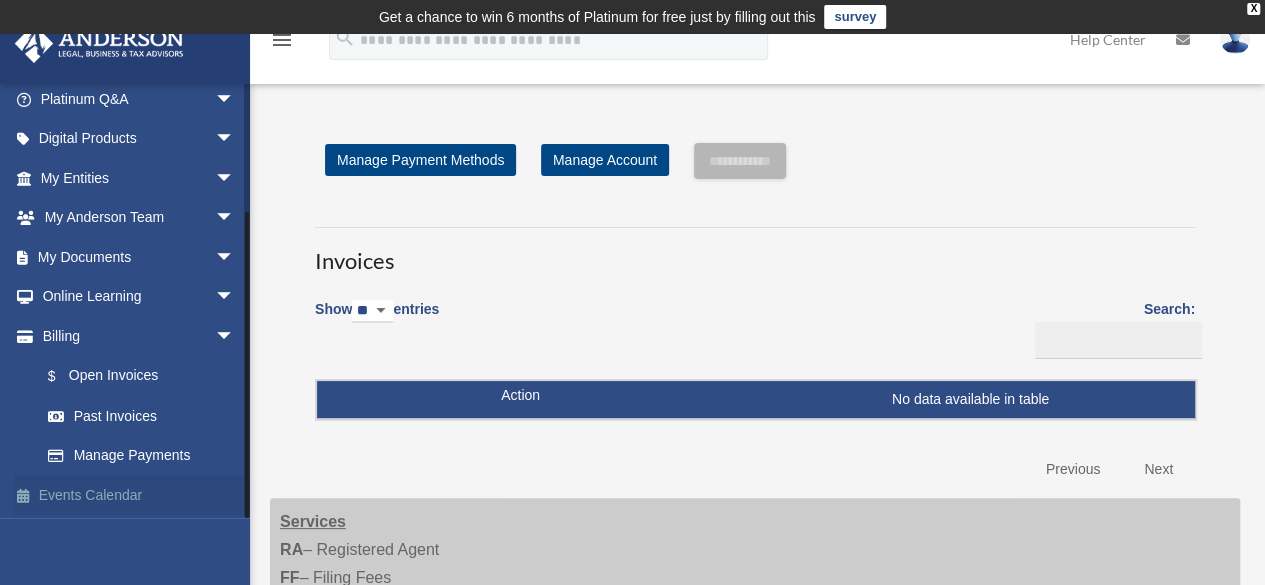 click on "Events Calendar" at bounding box center (139, 495) 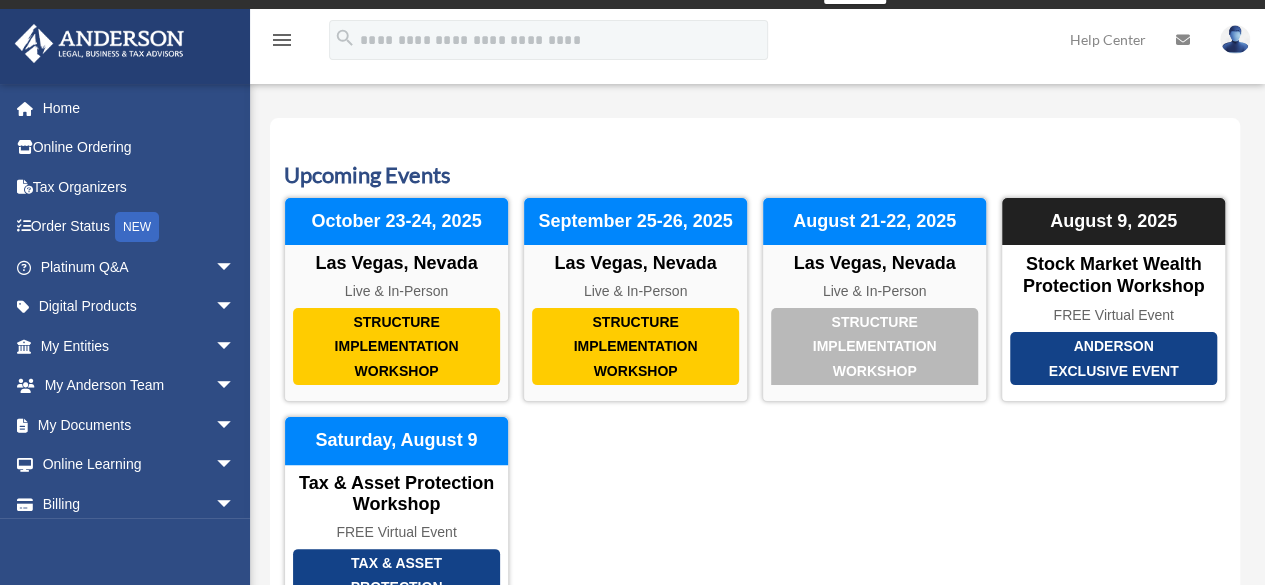 scroll, scrollTop: 0, scrollLeft: 0, axis: both 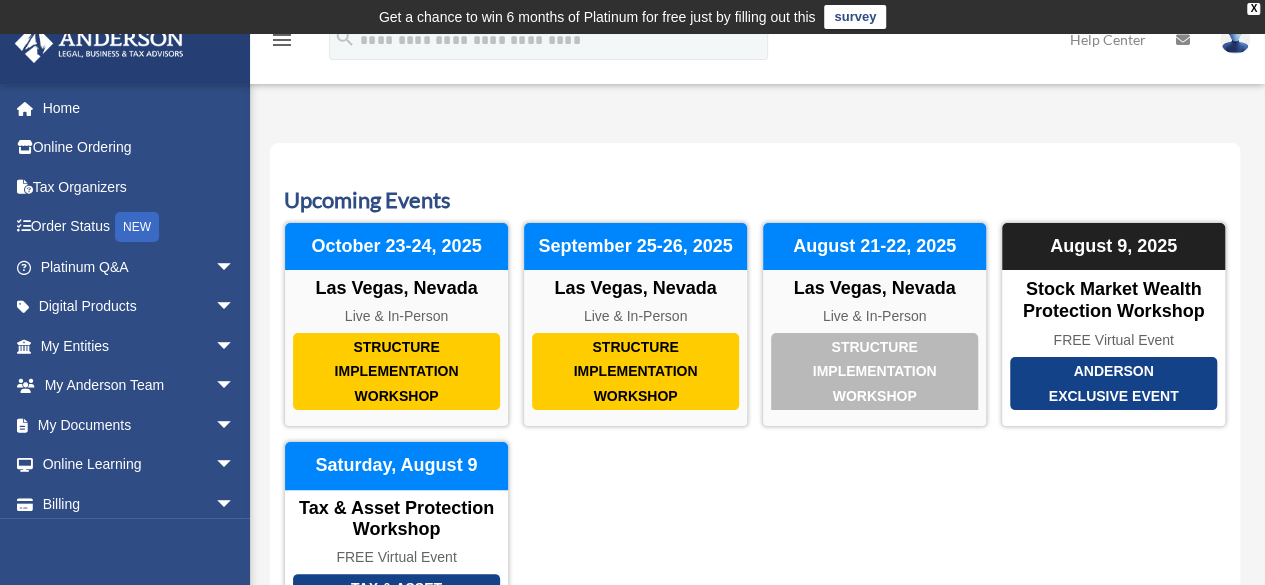 click at bounding box center (1235, 39) 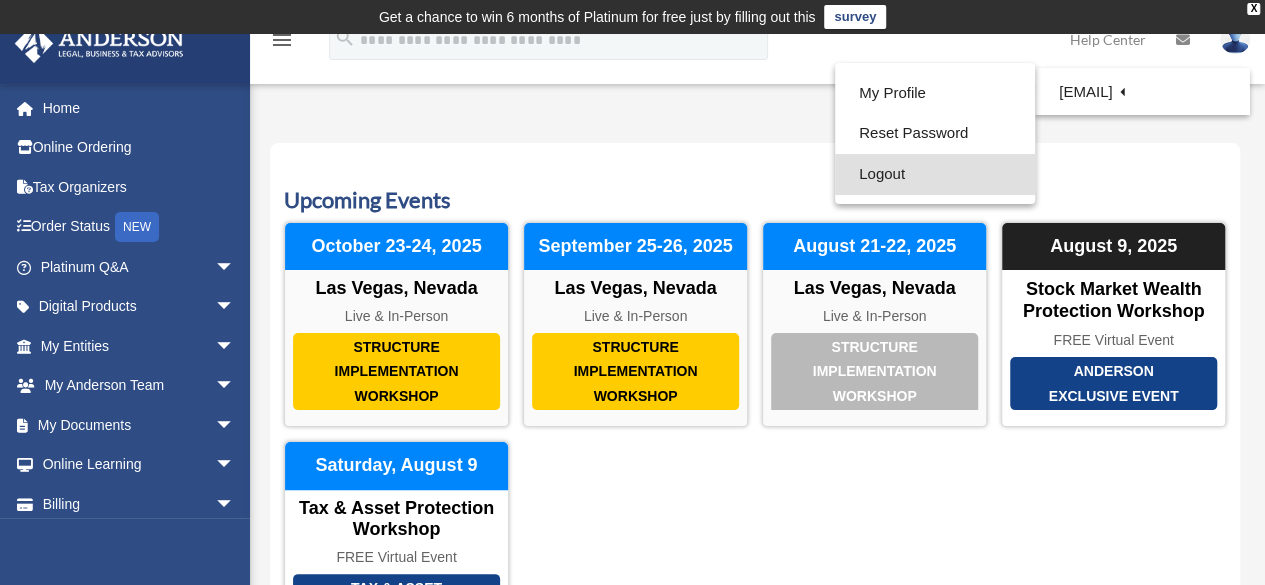 click on "Logout" at bounding box center [935, 174] 